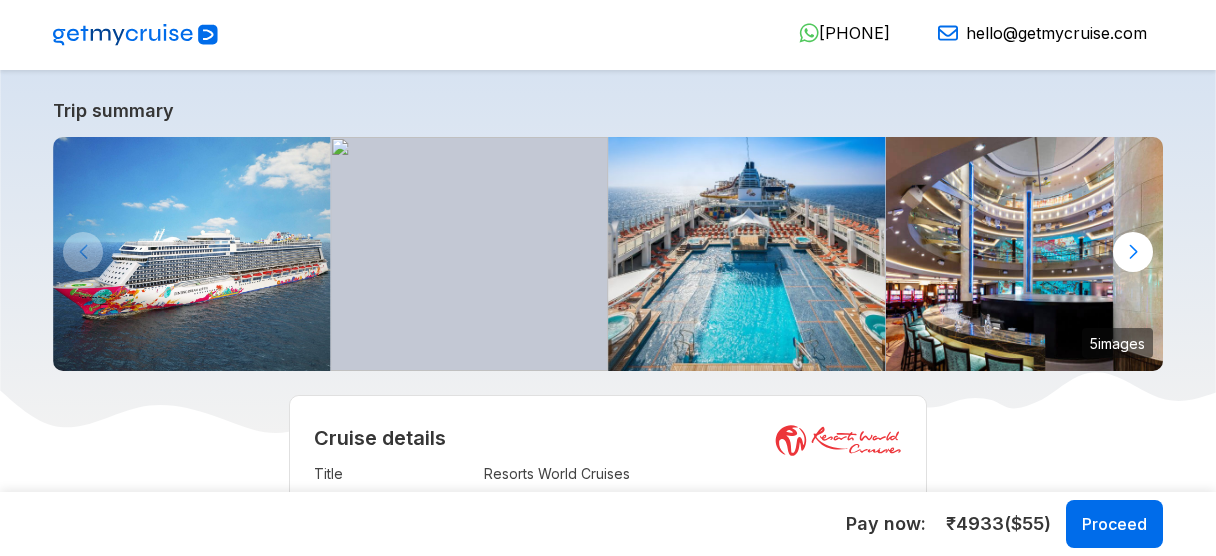 scroll, scrollTop: 480, scrollLeft: 0, axis: vertical 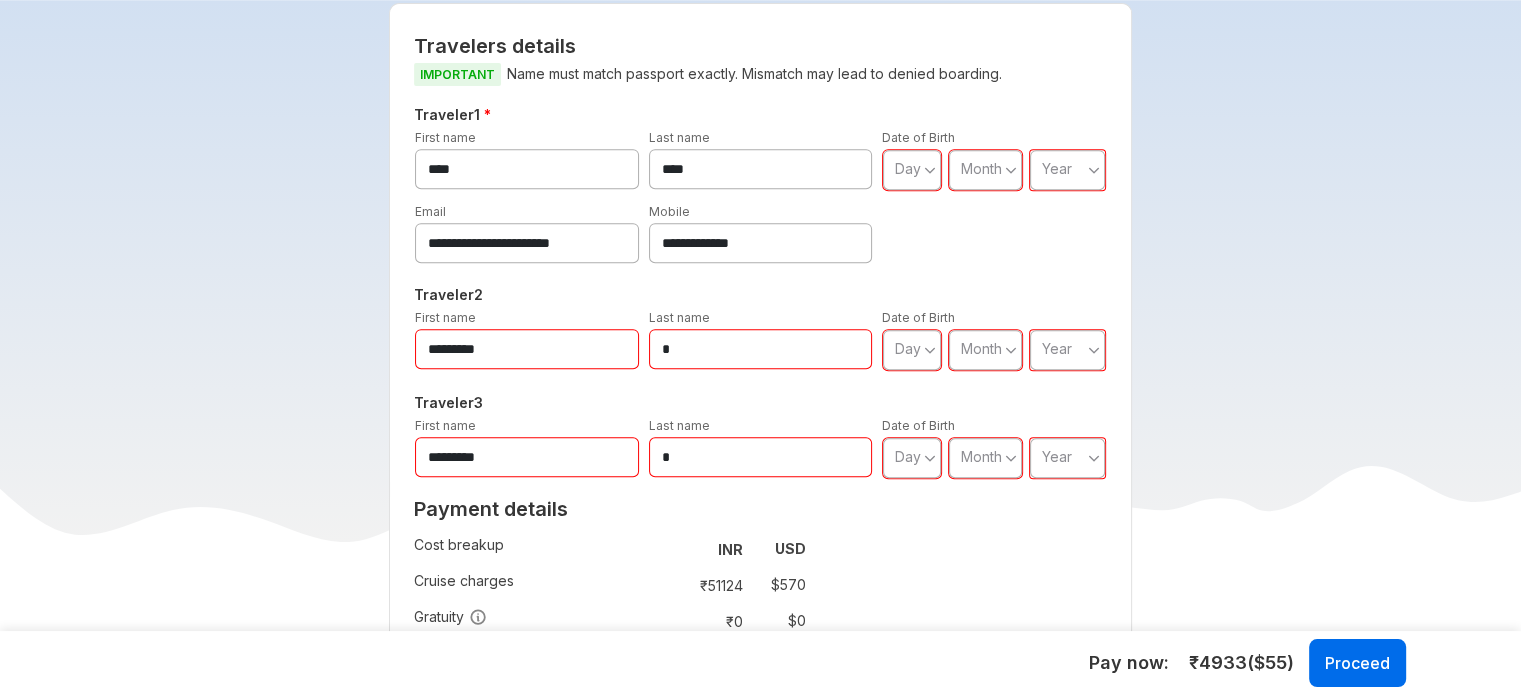 click on "Day" at bounding box center (912, 170) 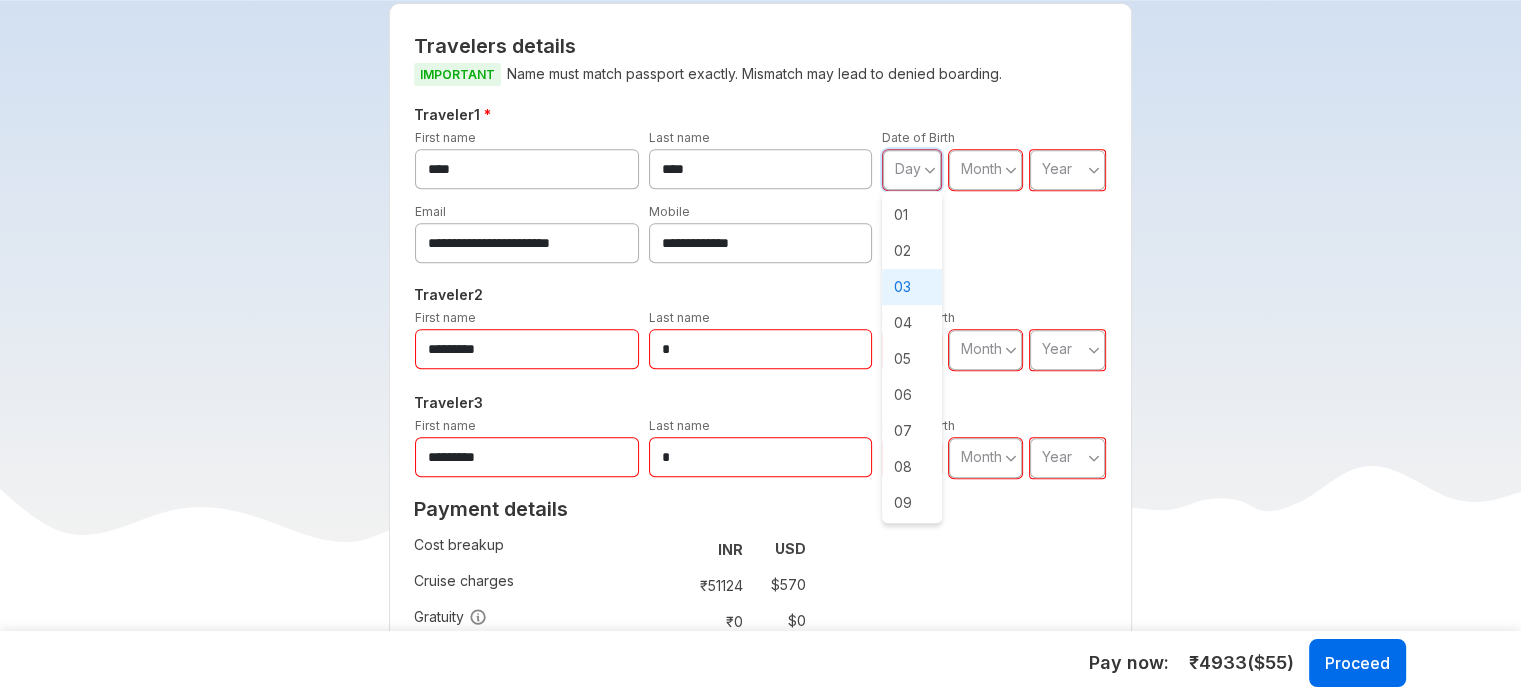 click on "03" at bounding box center [912, 287] 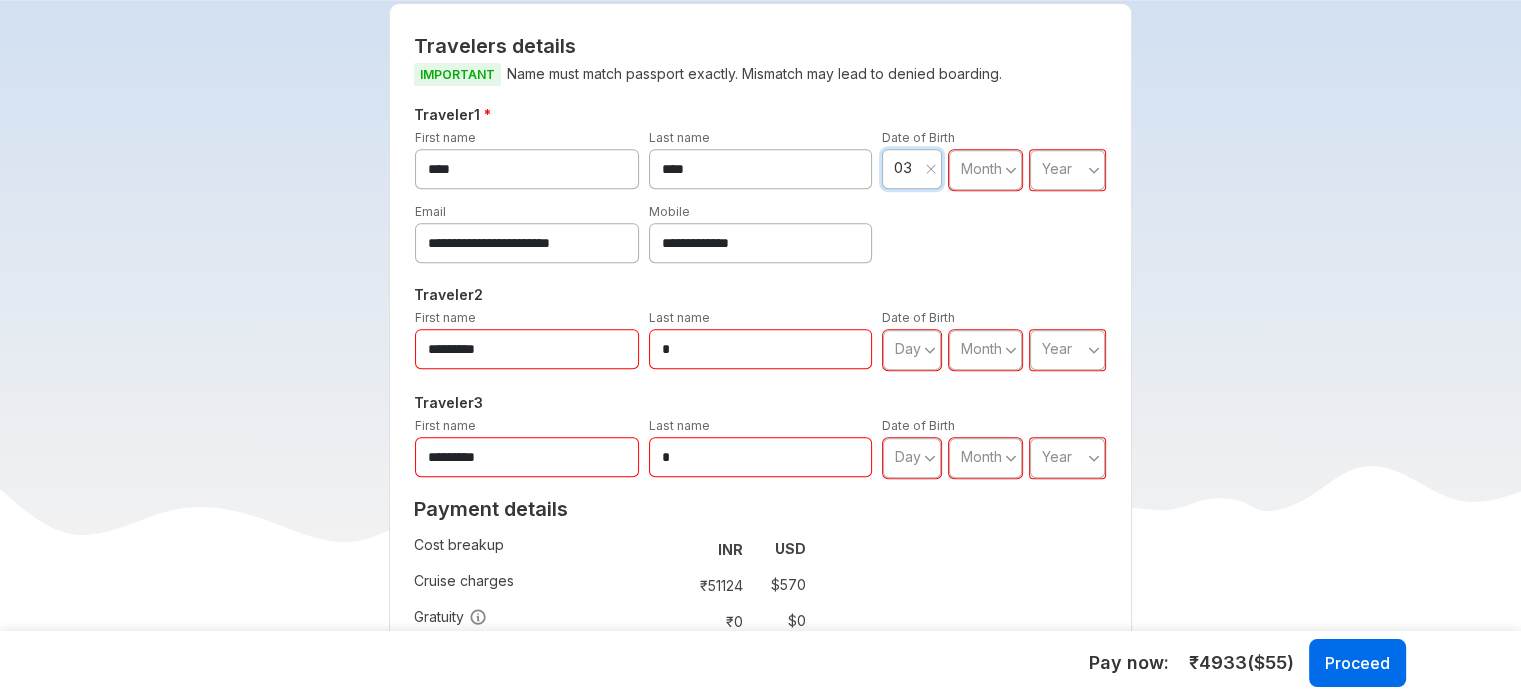 click on "Month" at bounding box center (981, 168) 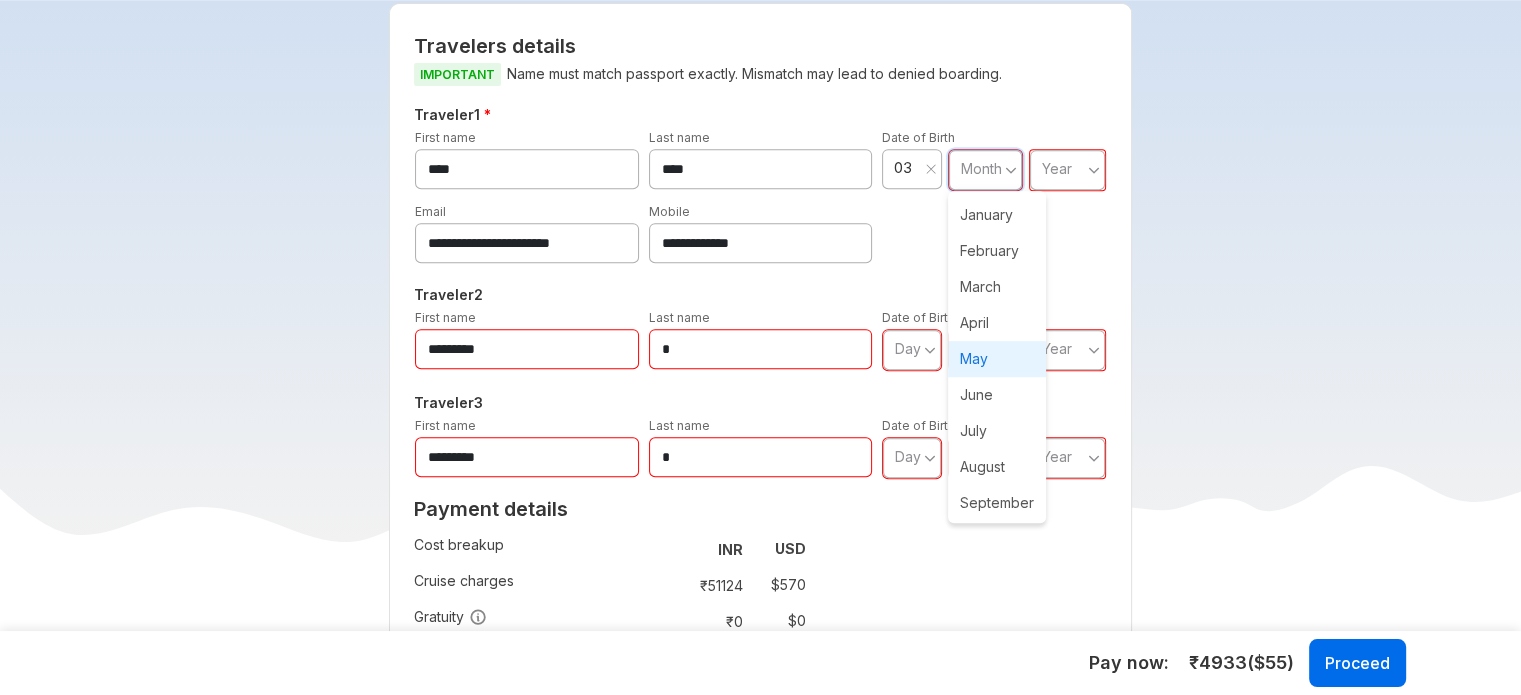 click on "May" at bounding box center (997, 359) 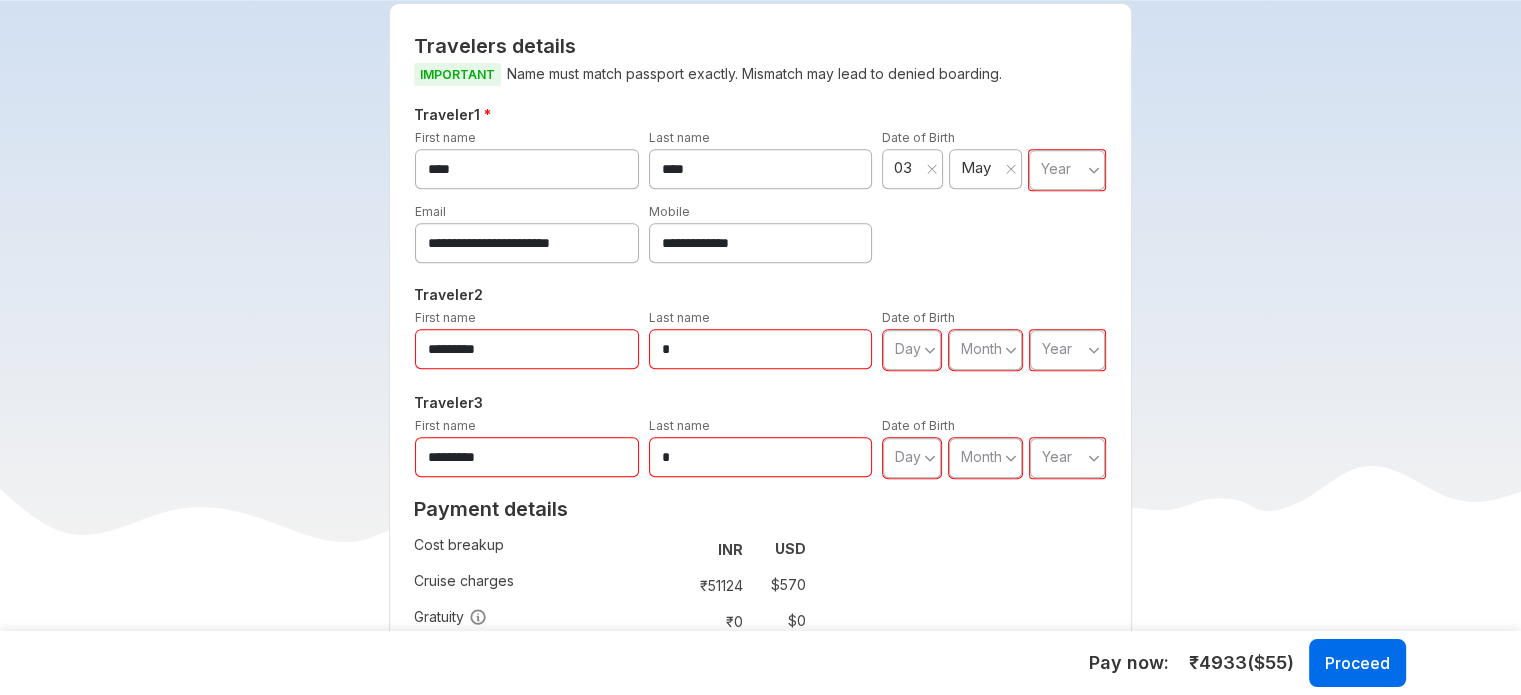click on "Year" at bounding box center (1056, 168) 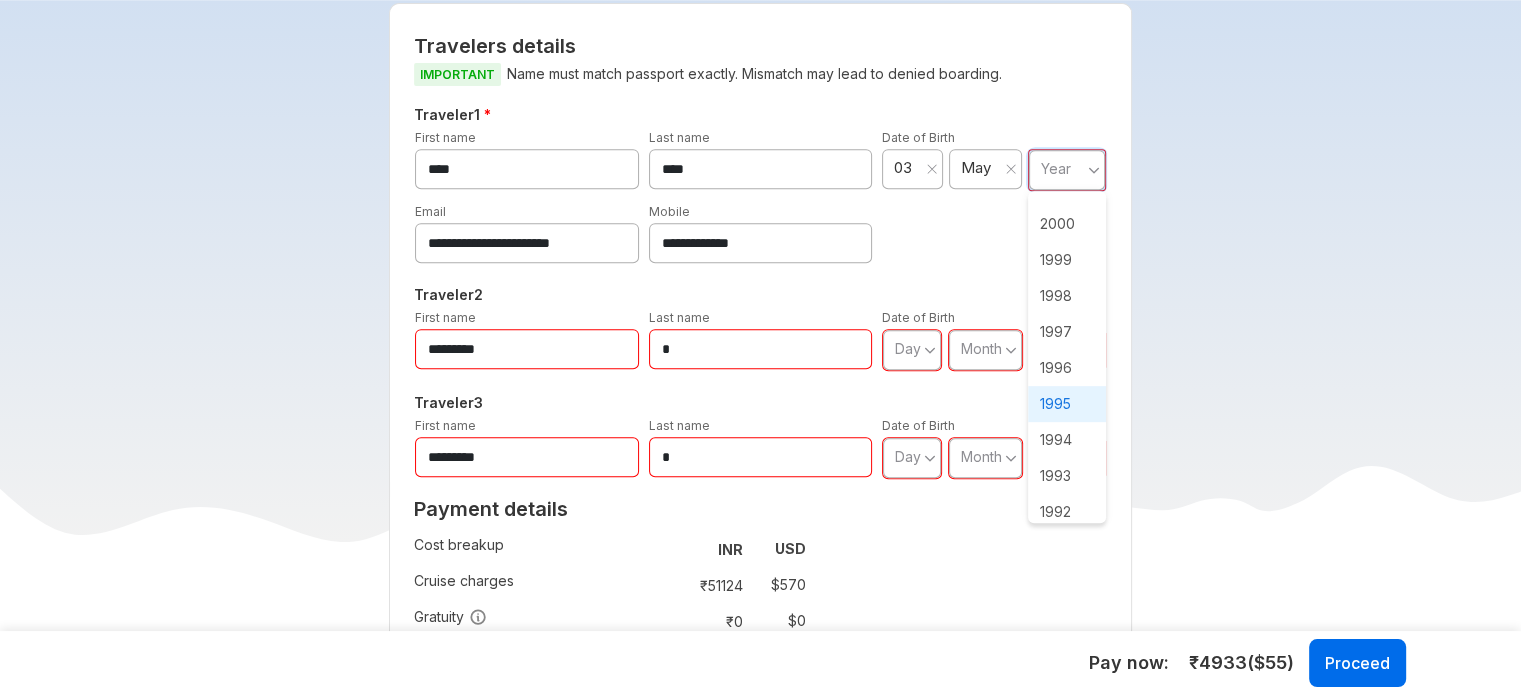 scroll, scrollTop: 900, scrollLeft: 0, axis: vertical 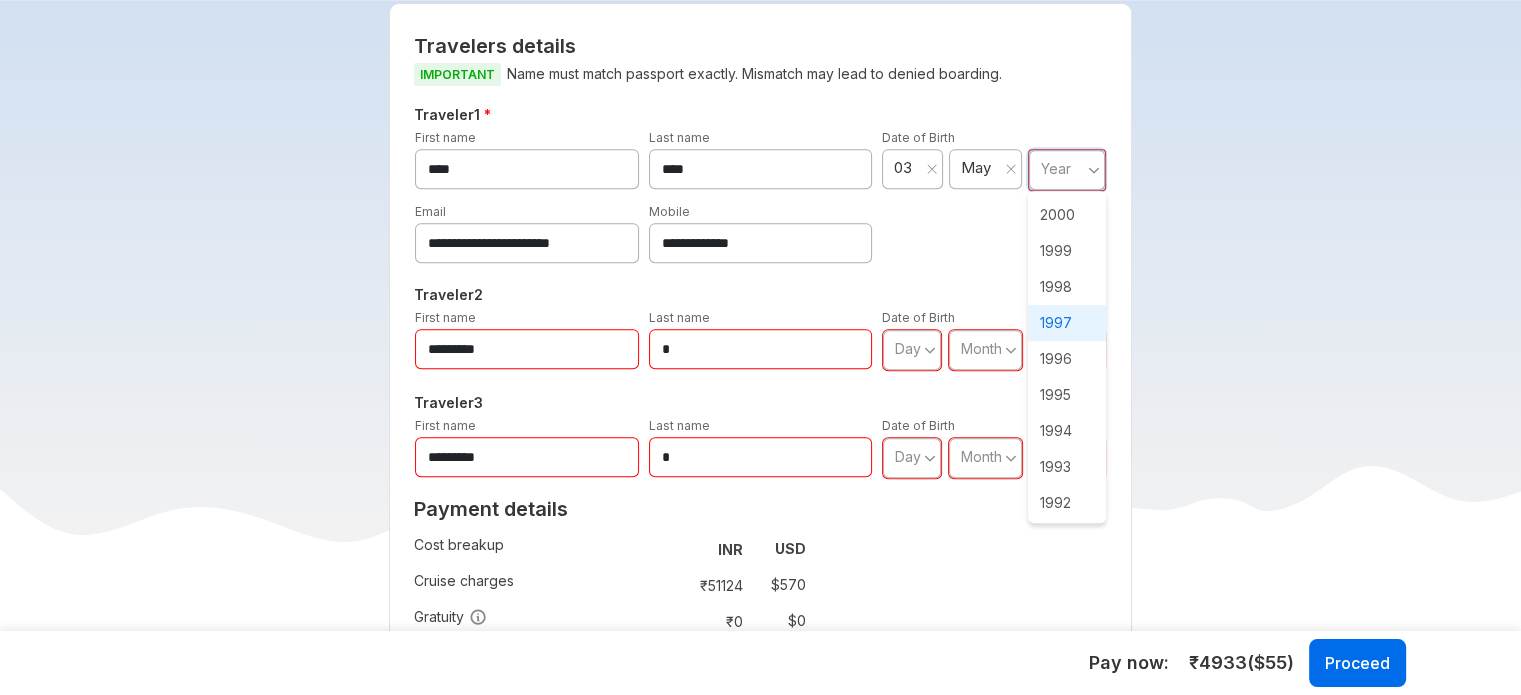 click on "1997" at bounding box center [1067, 323] 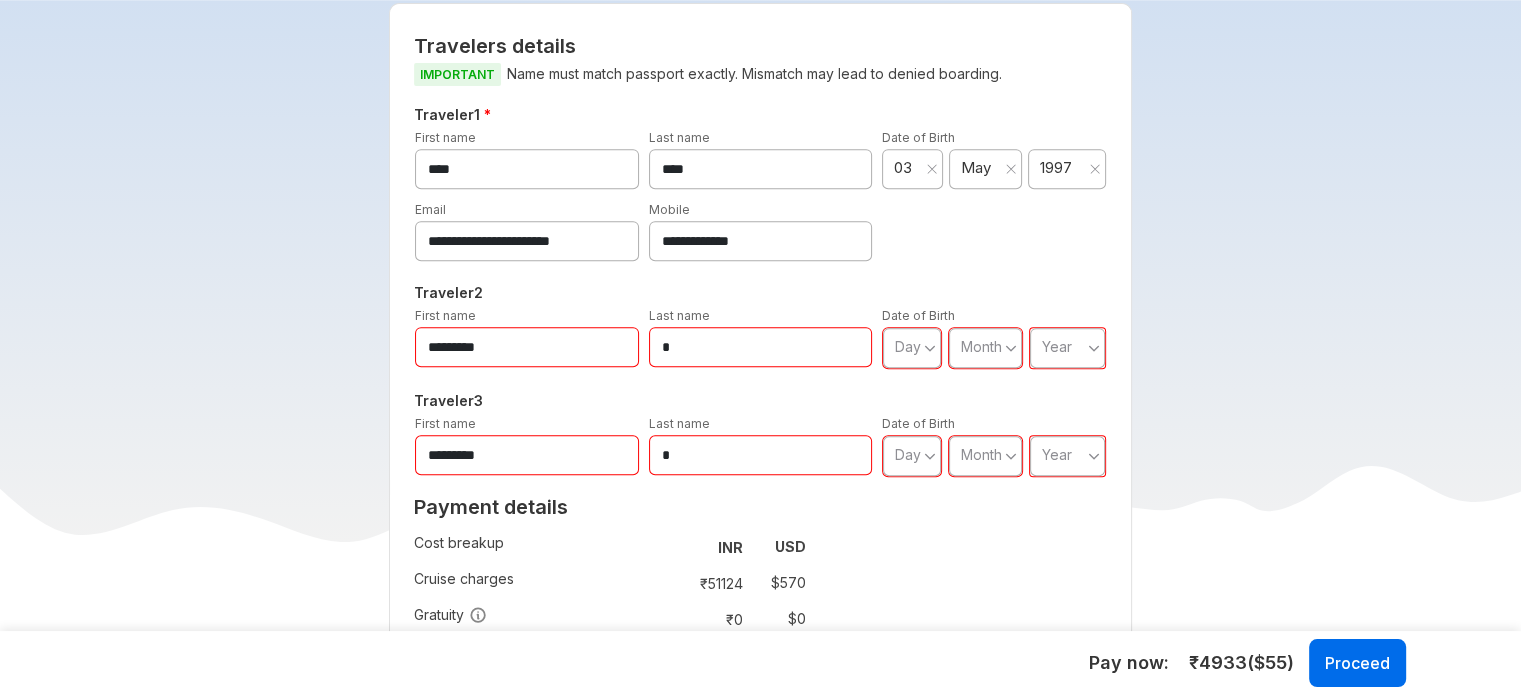 click on "*********" at bounding box center (527, 347) 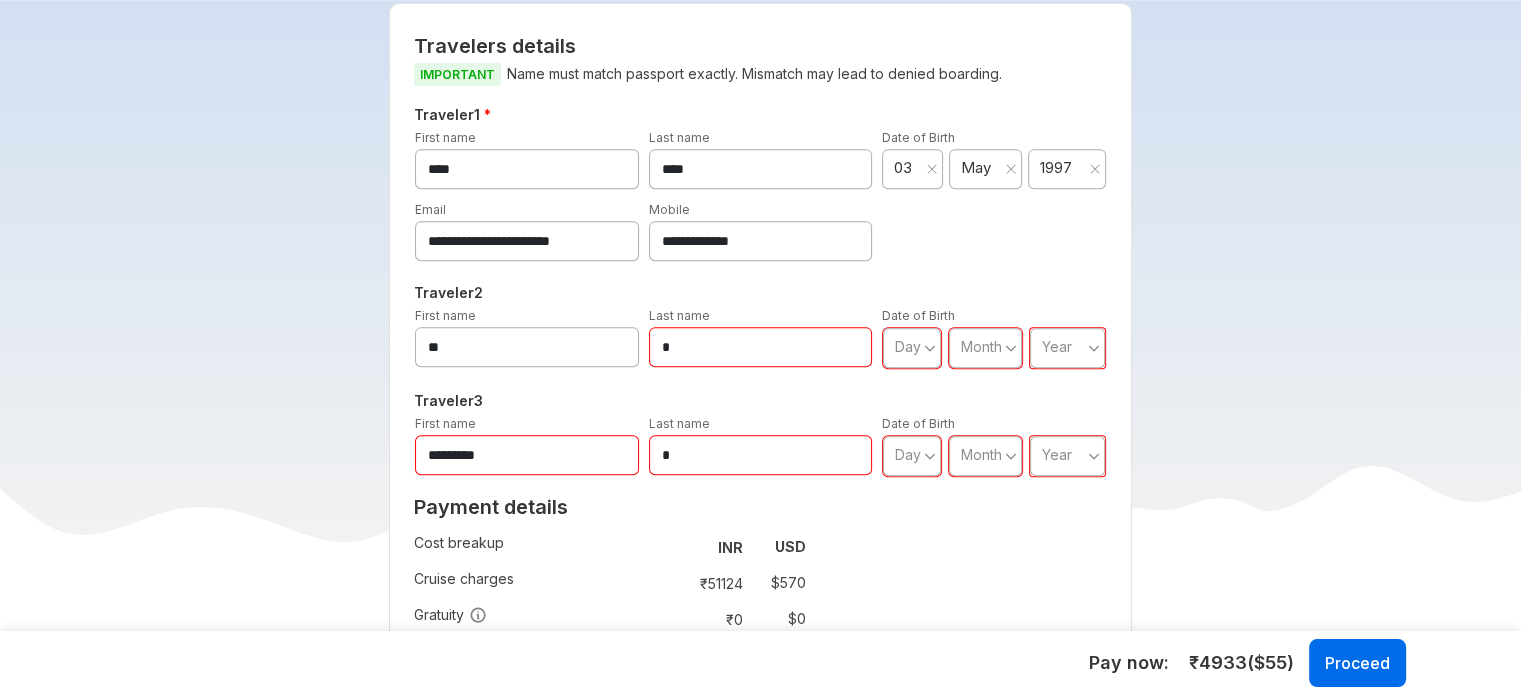 type on "*" 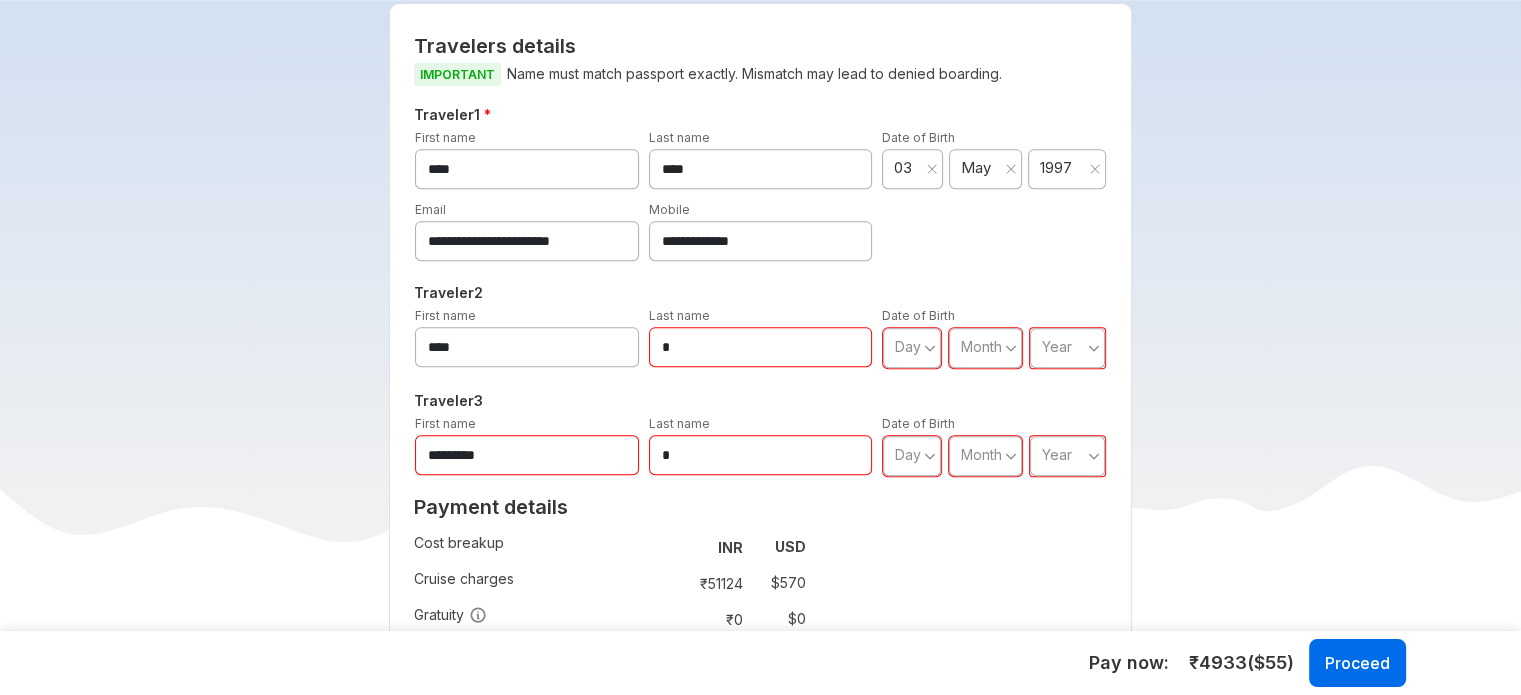 type on "****" 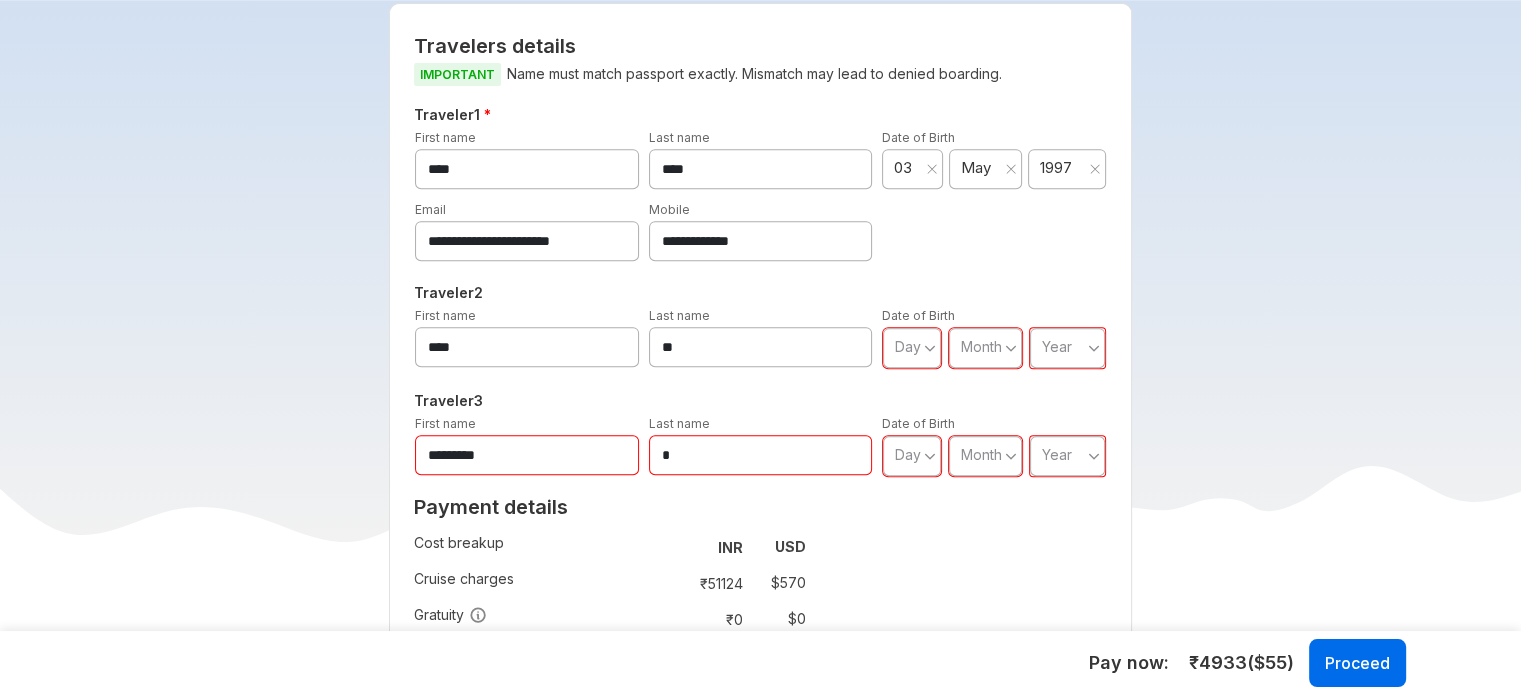 type on "**" 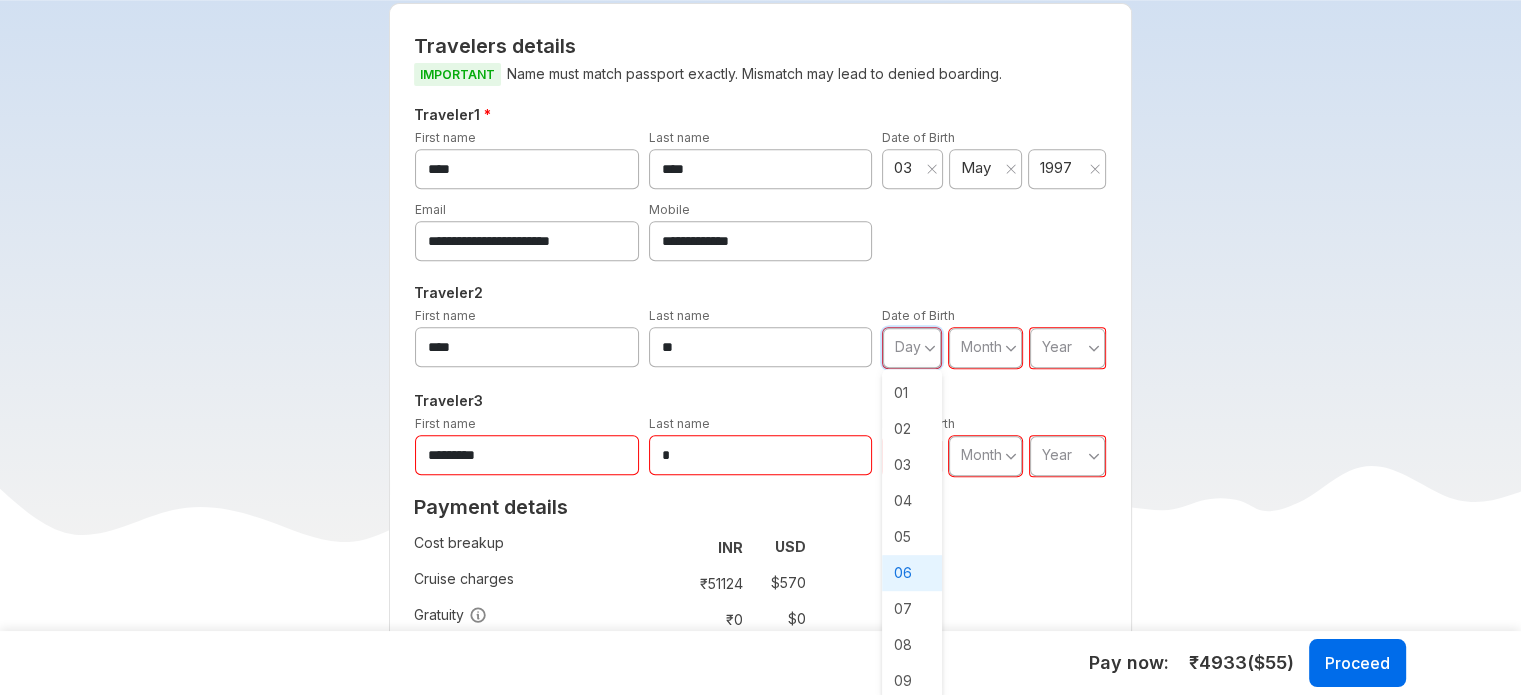 click on "06" at bounding box center (912, 573) 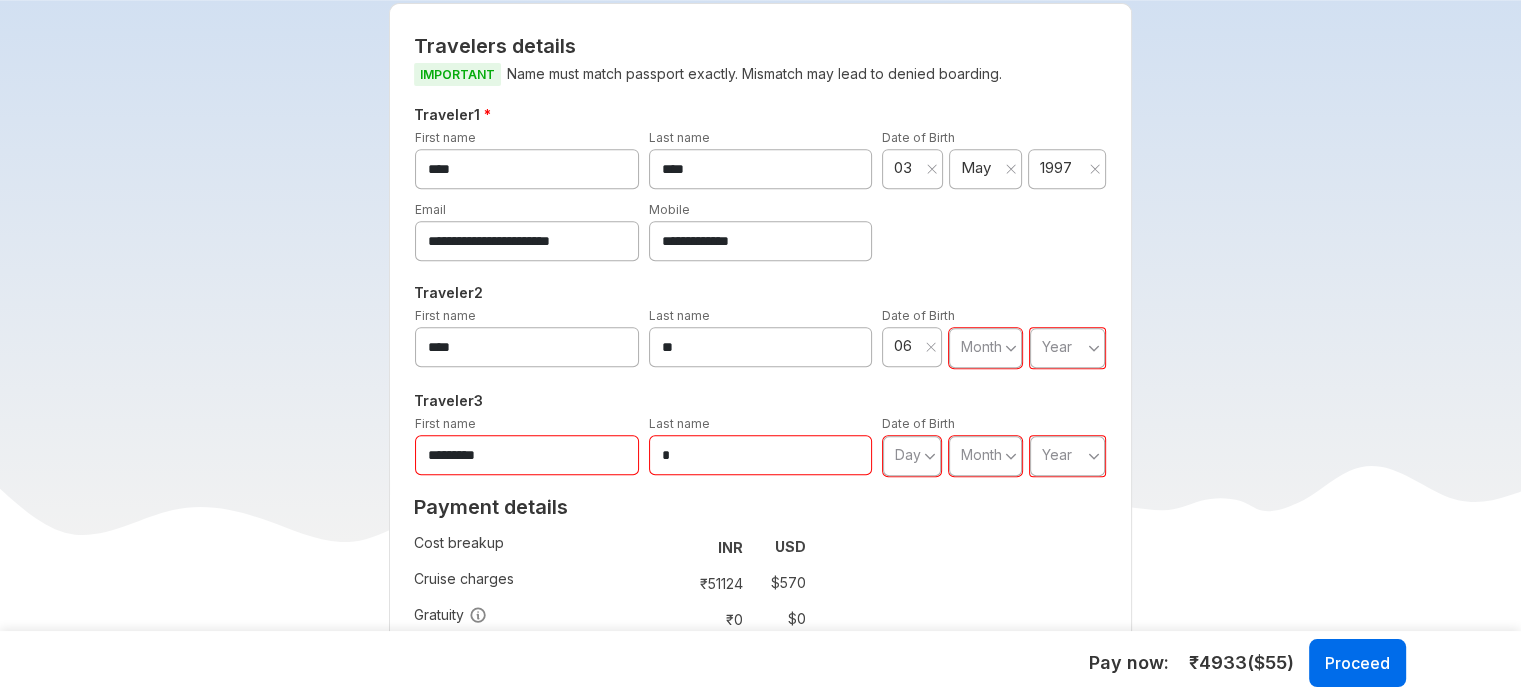 click 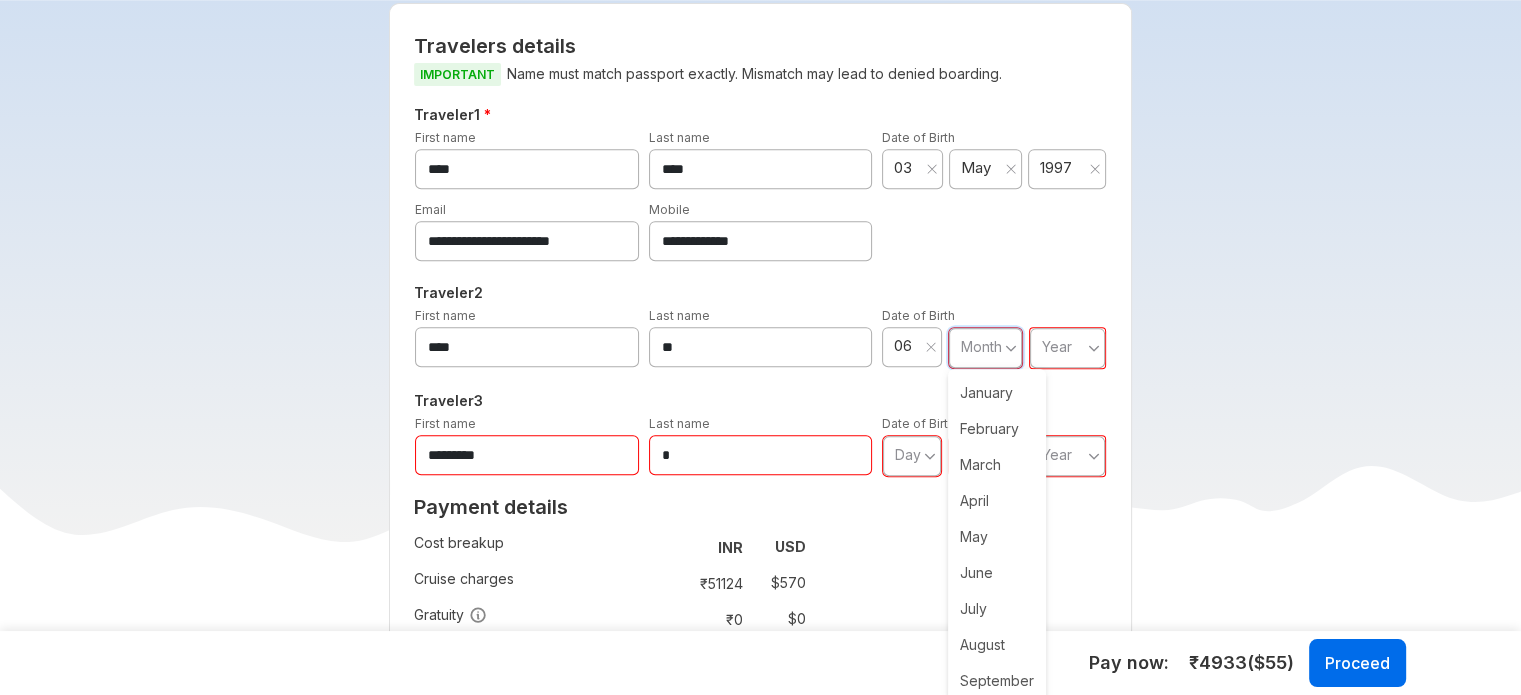 click on "June" at bounding box center [997, 573] 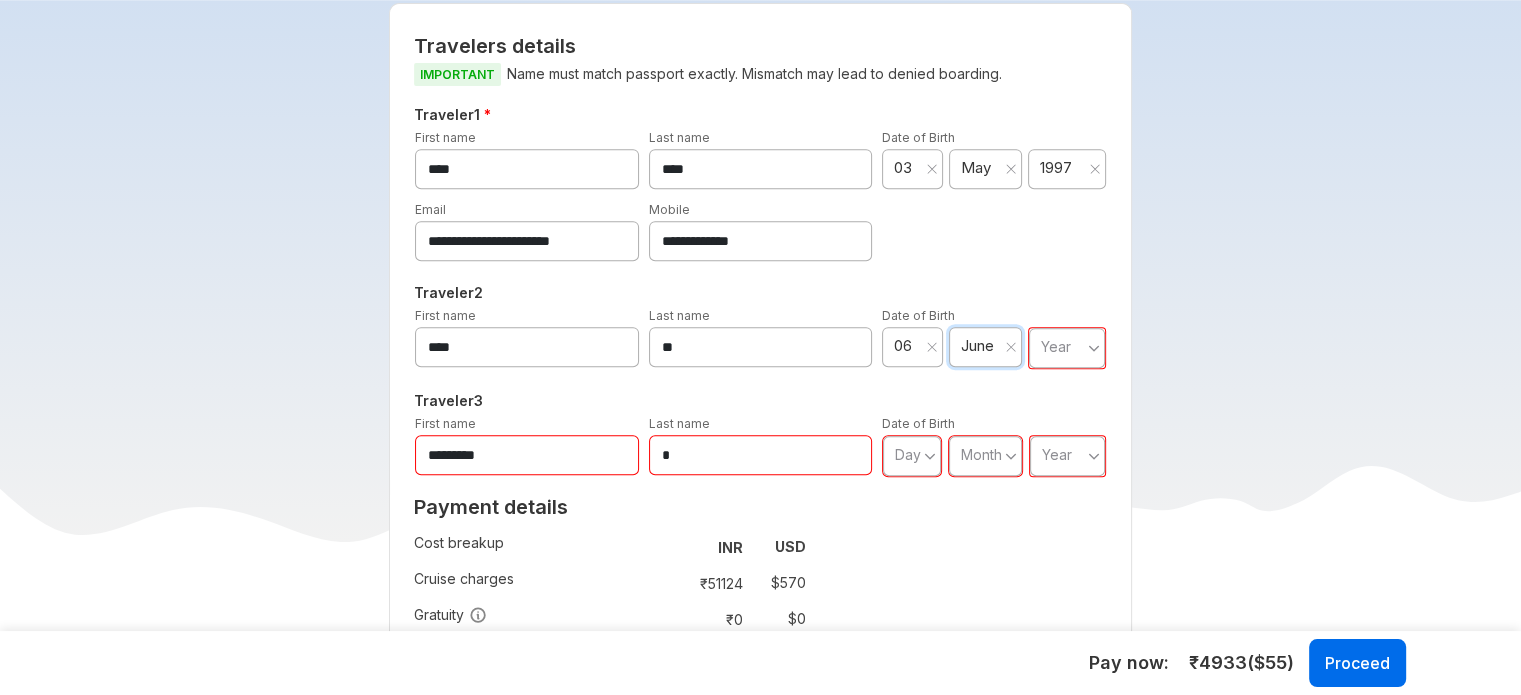 click on "Year" at bounding box center [1063, 347] 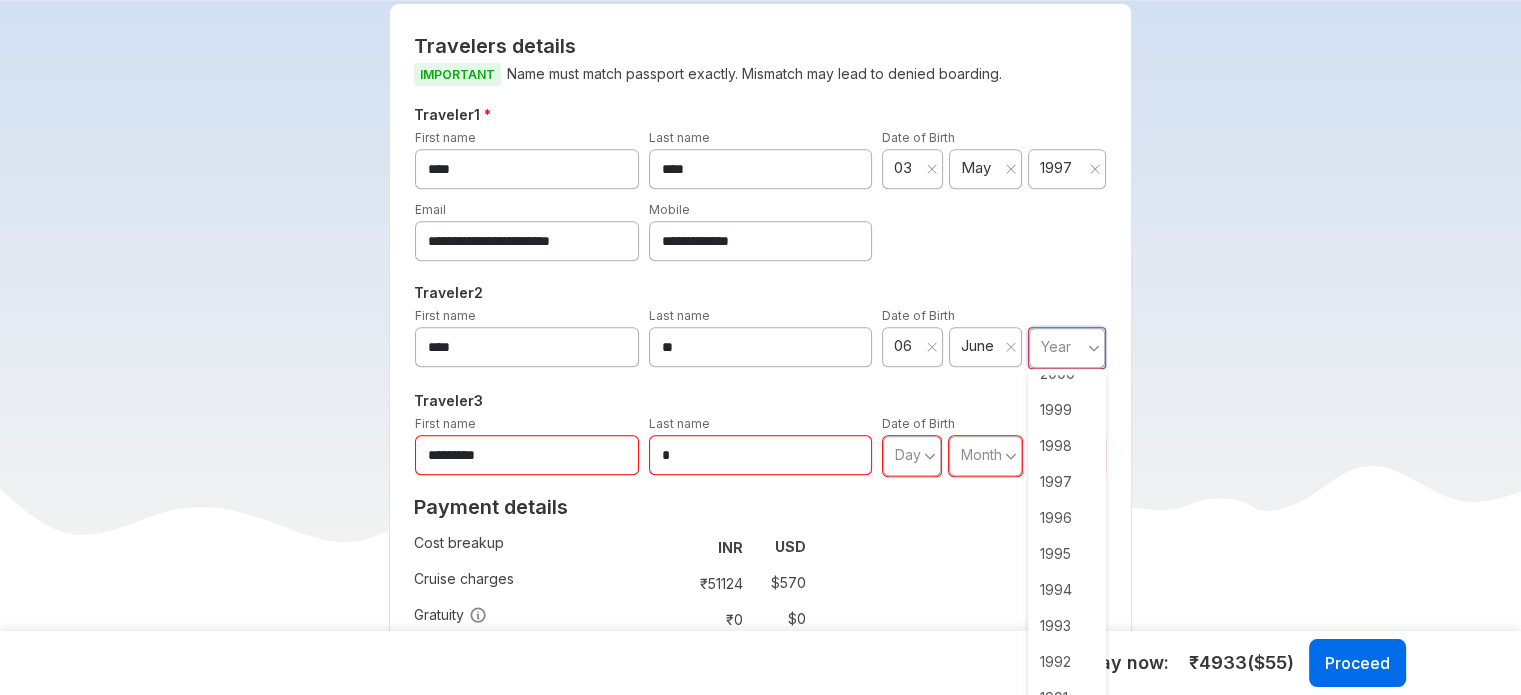 scroll, scrollTop: 1300, scrollLeft: 0, axis: vertical 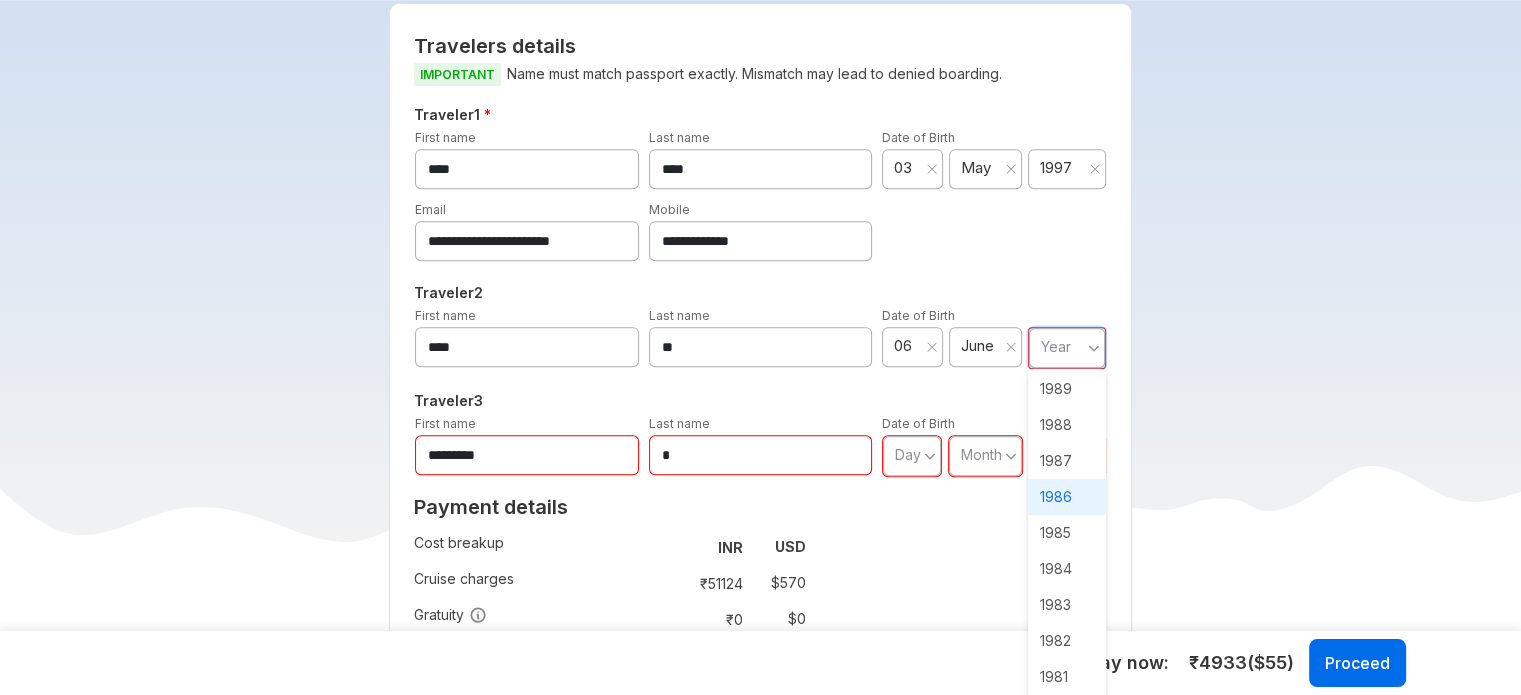 click on "1986" at bounding box center (1067, 497) 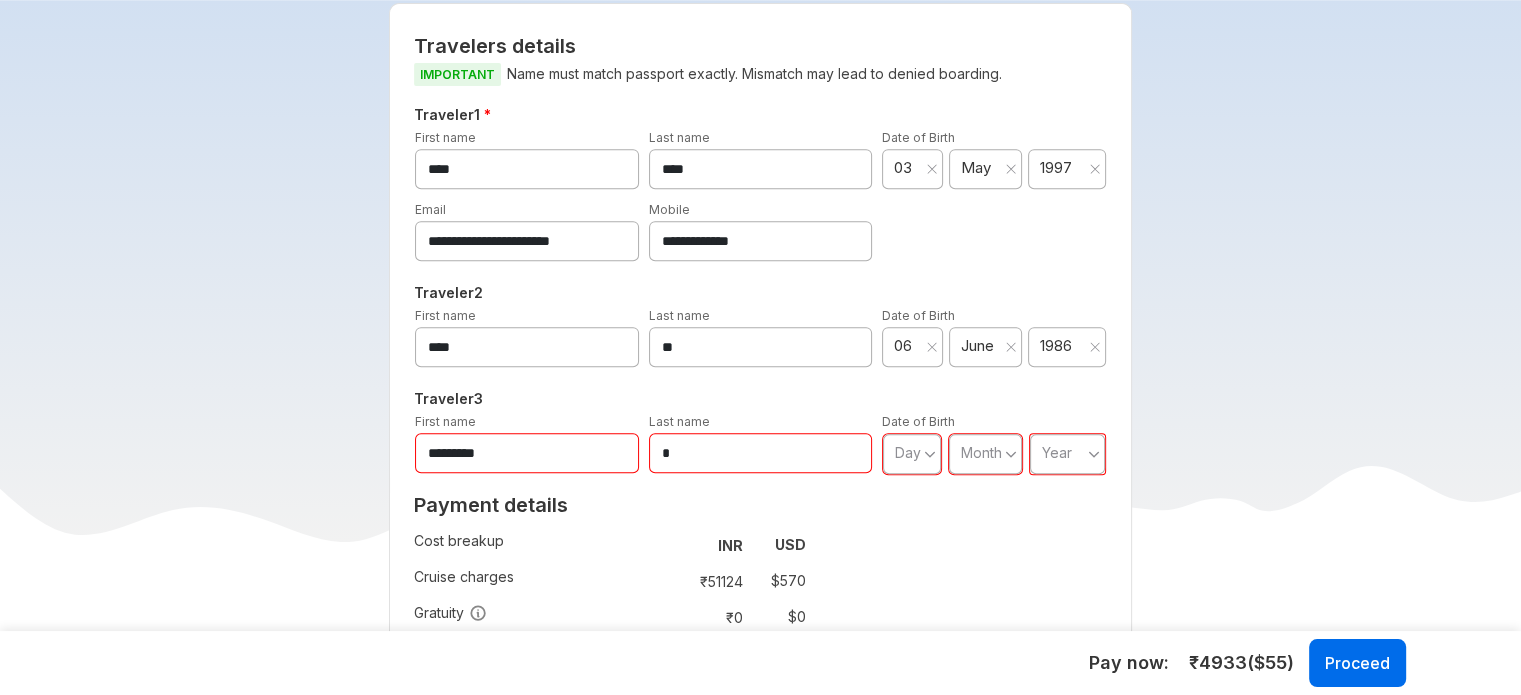 click on "*********" at bounding box center (527, 453) 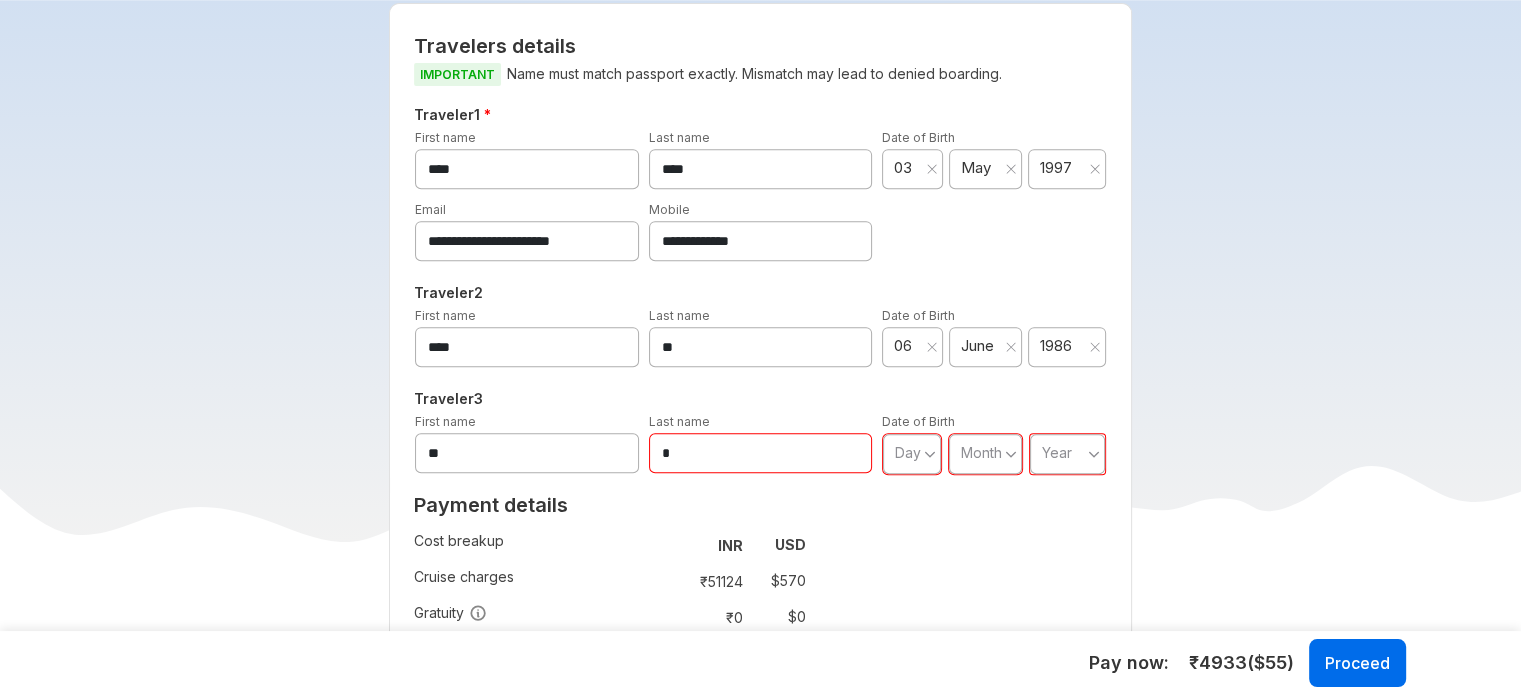 type on "*" 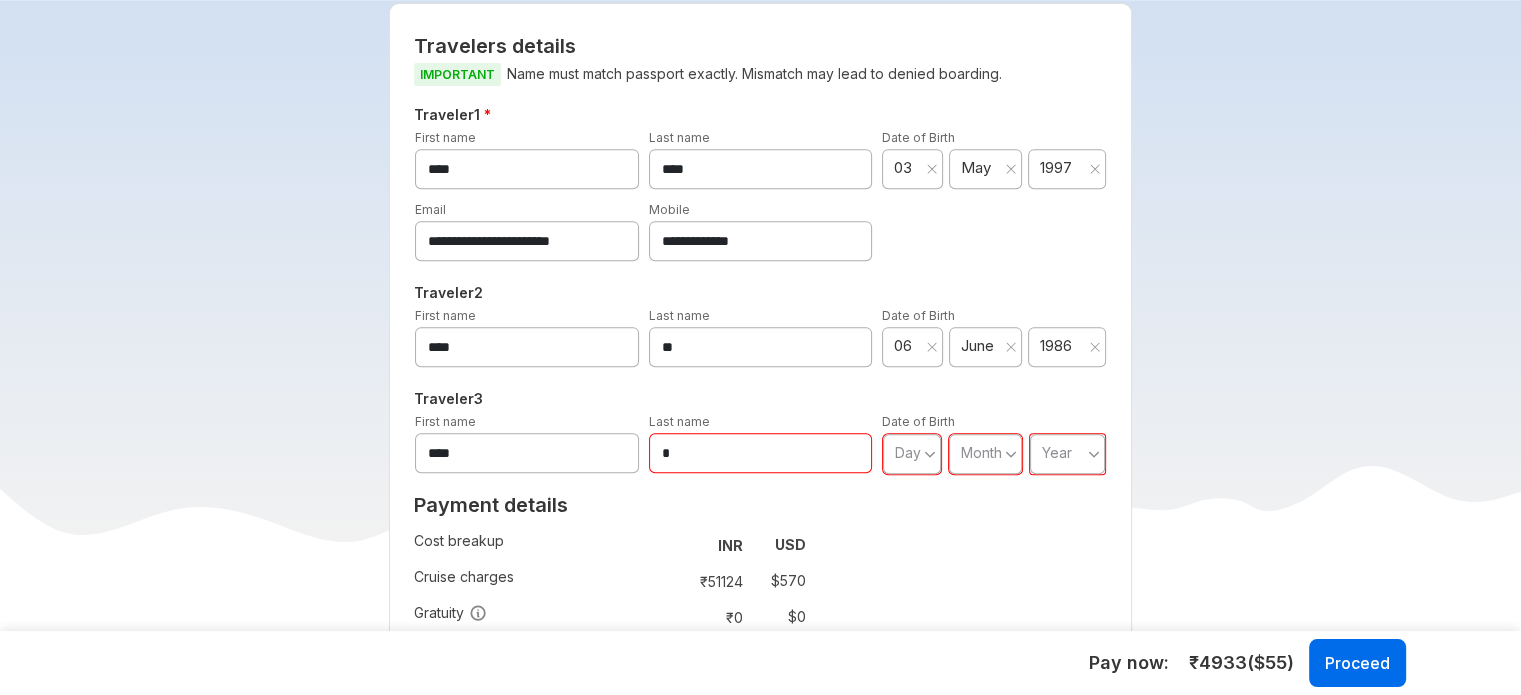 type on "****" 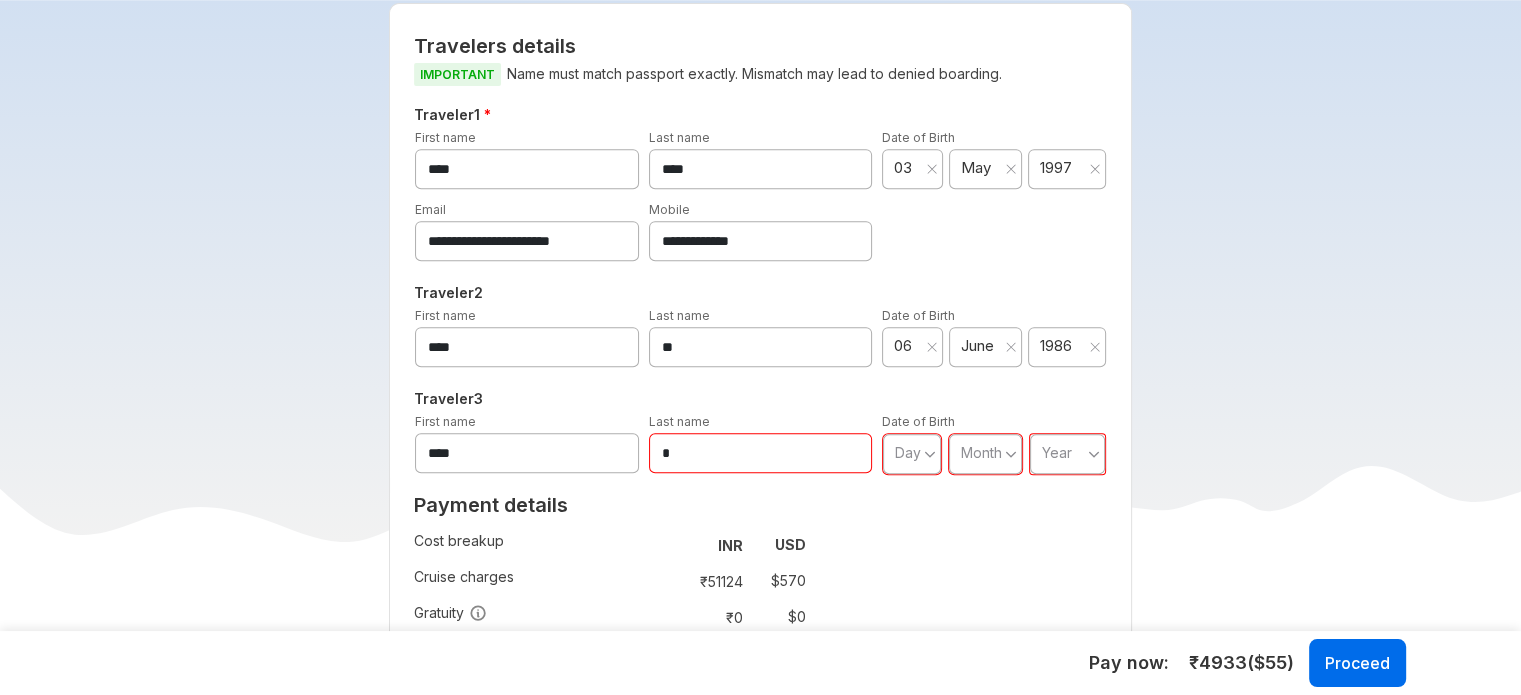 click on "Last name *" at bounding box center [761, 442] 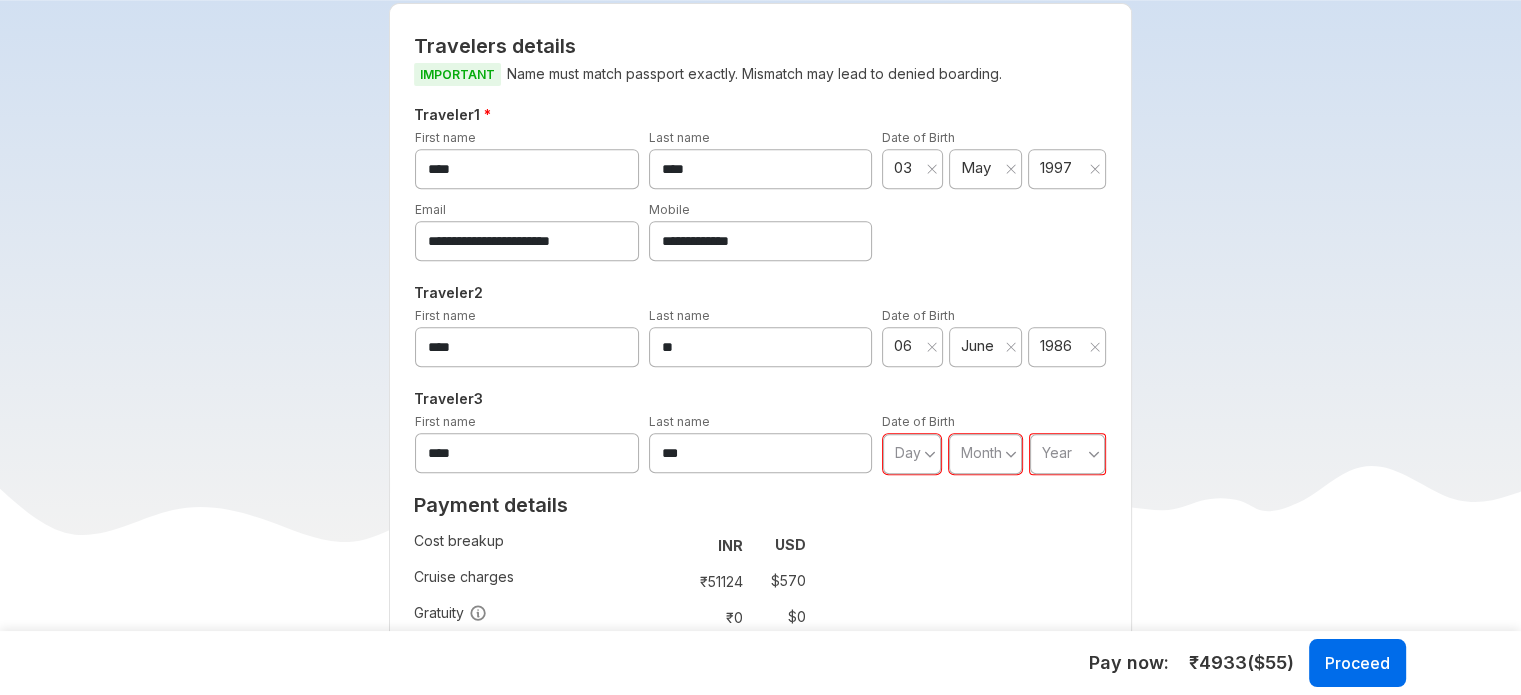 type on "***" 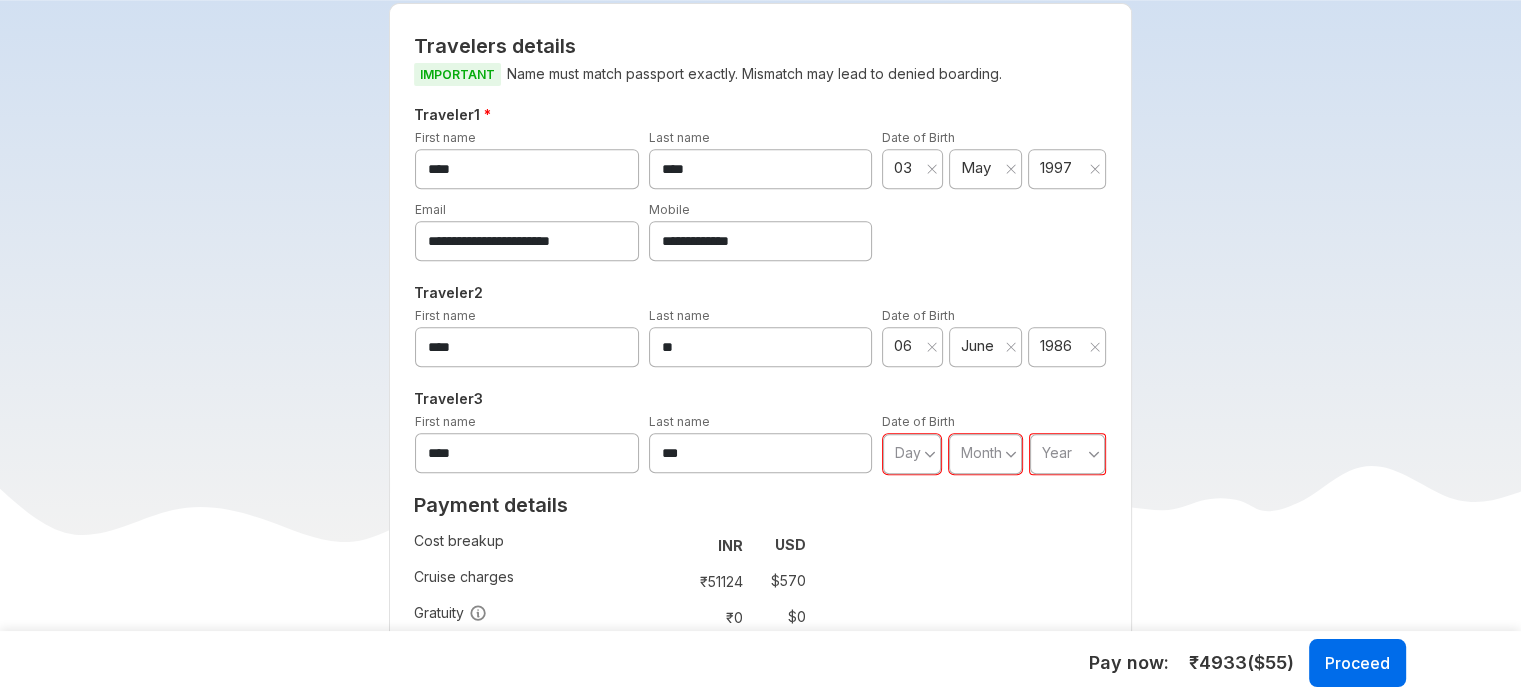 click 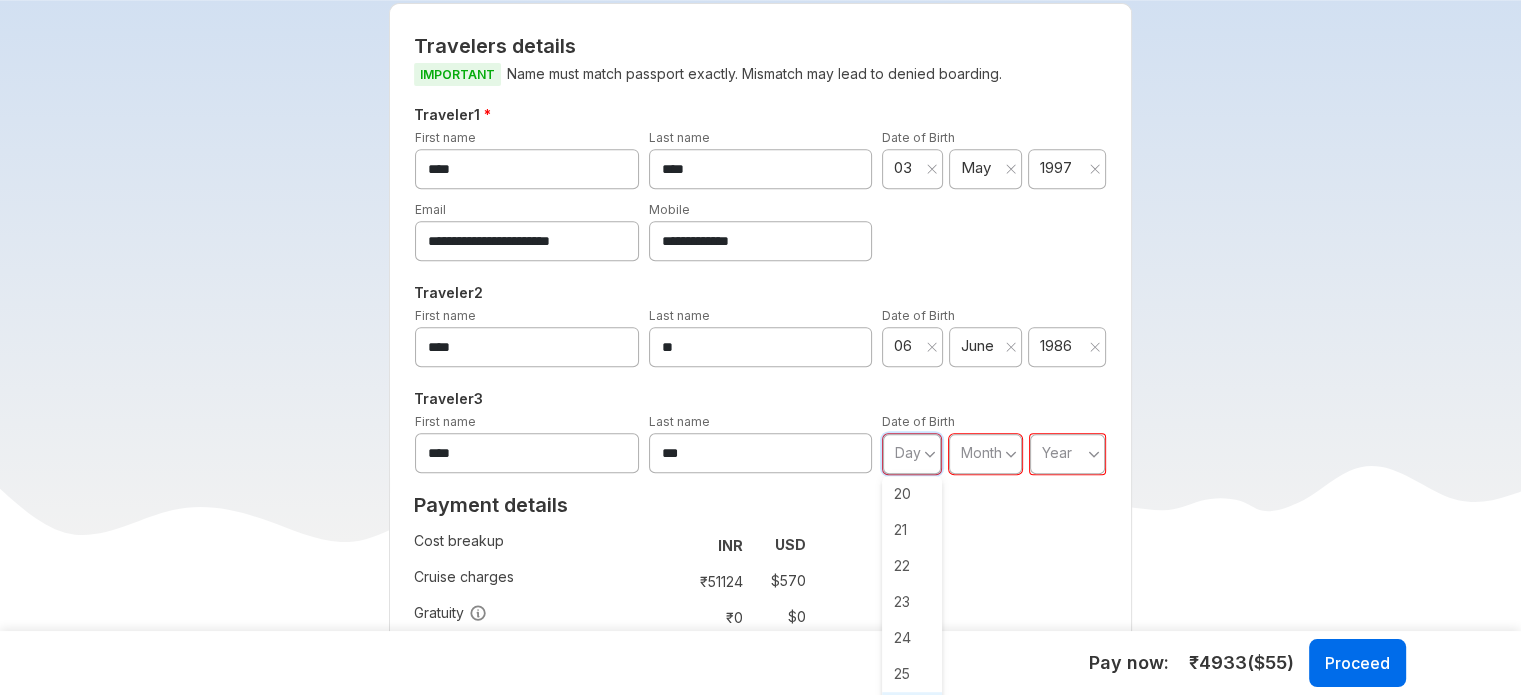 scroll, scrollTop: 796, scrollLeft: 0, axis: vertical 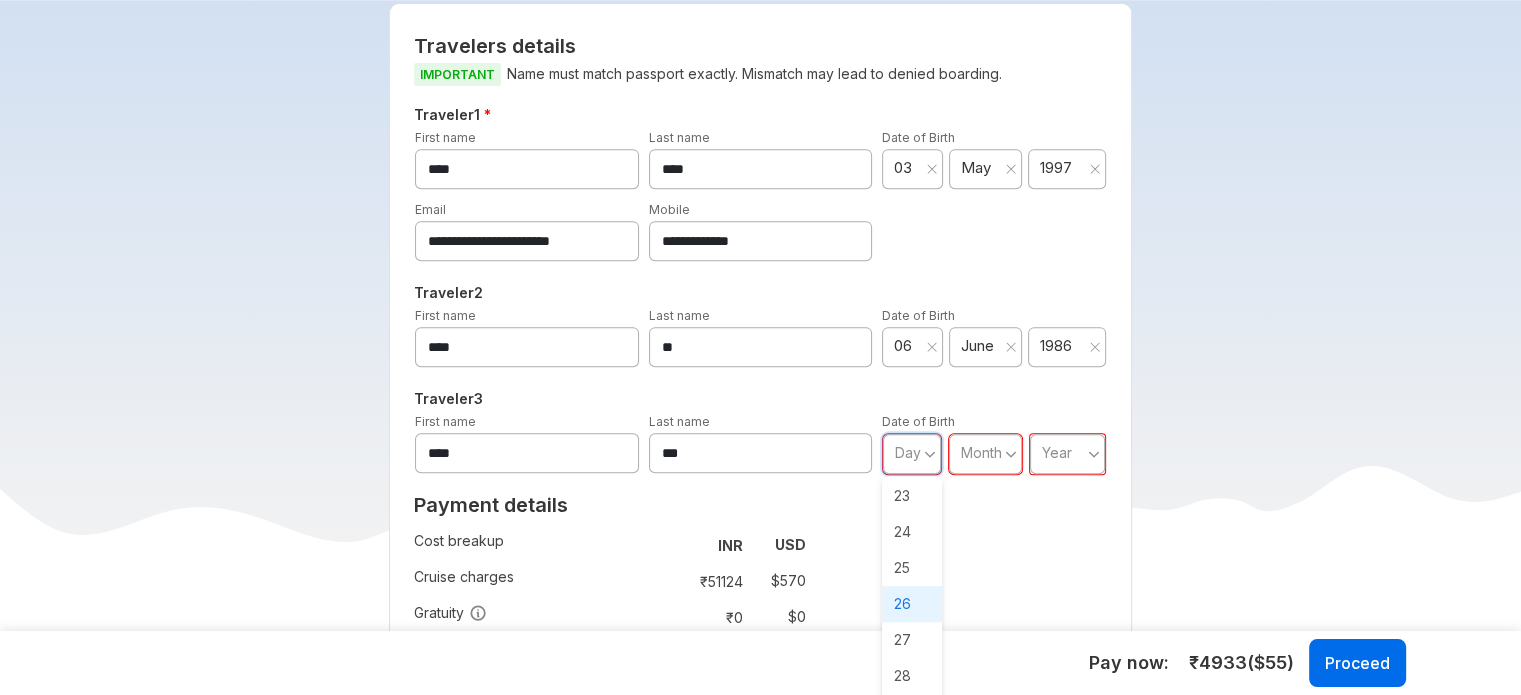 click on "26" at bounding box center (912, 604) 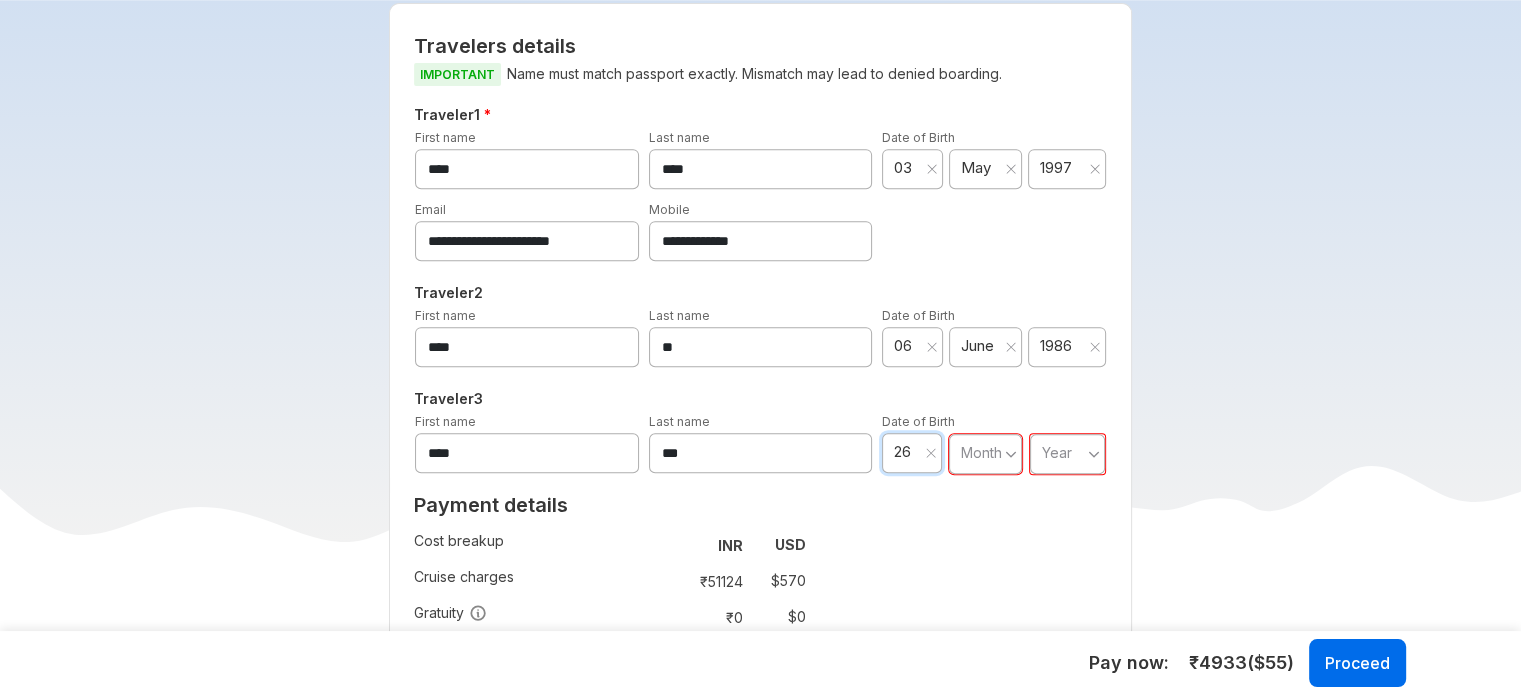 click on "Month" at bounding box center [985, 454] 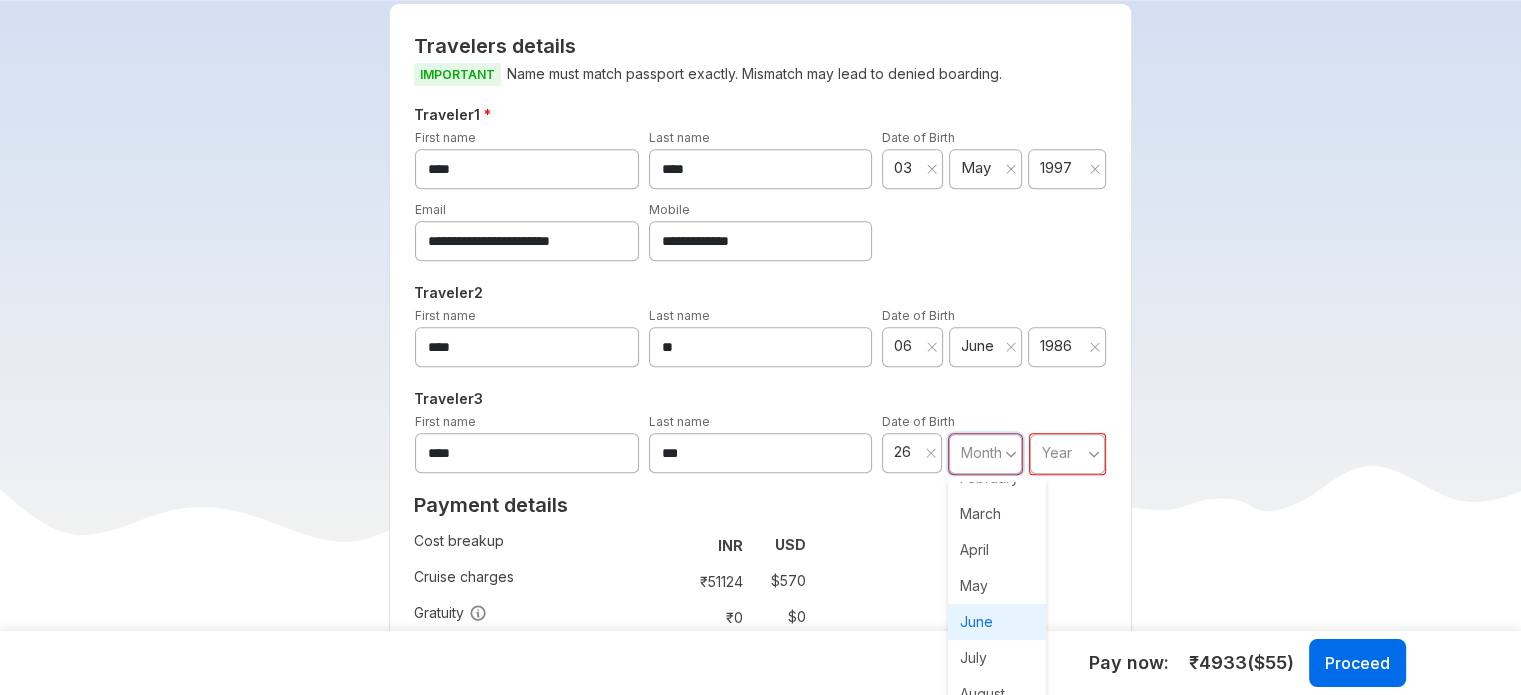 scroll, scrollTop: 112, scrollLeft: 0, axis: vertical 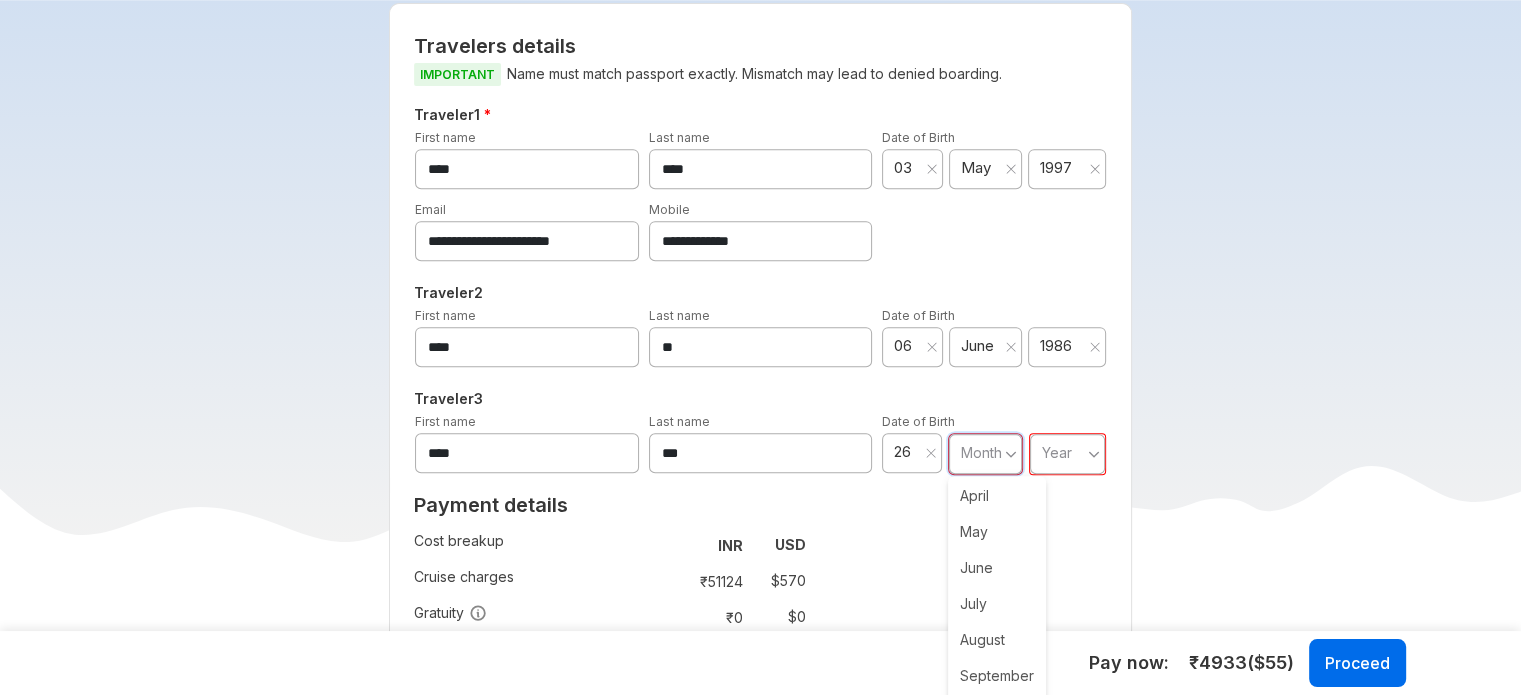 click on "June" at bounding box center [997, 568] 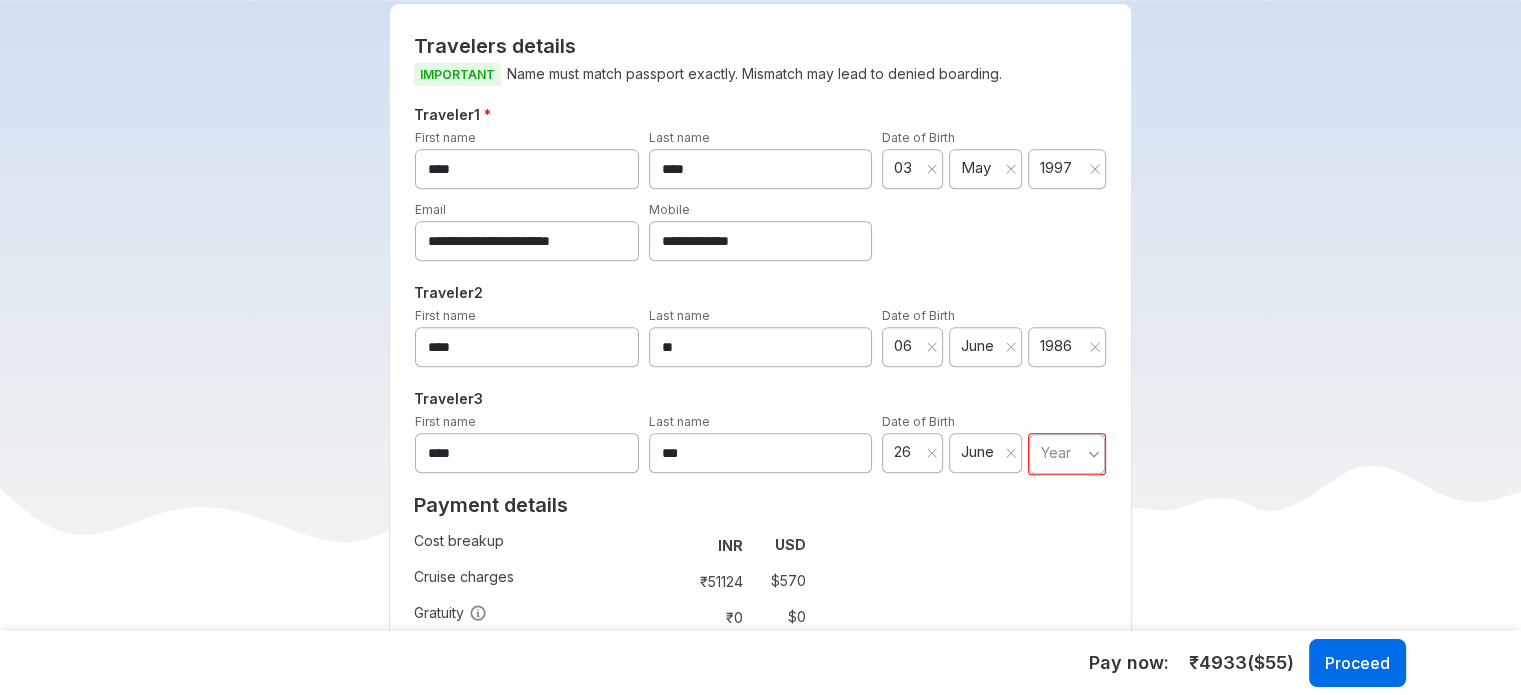 click on "Year" at bounding box center [1056, 452] 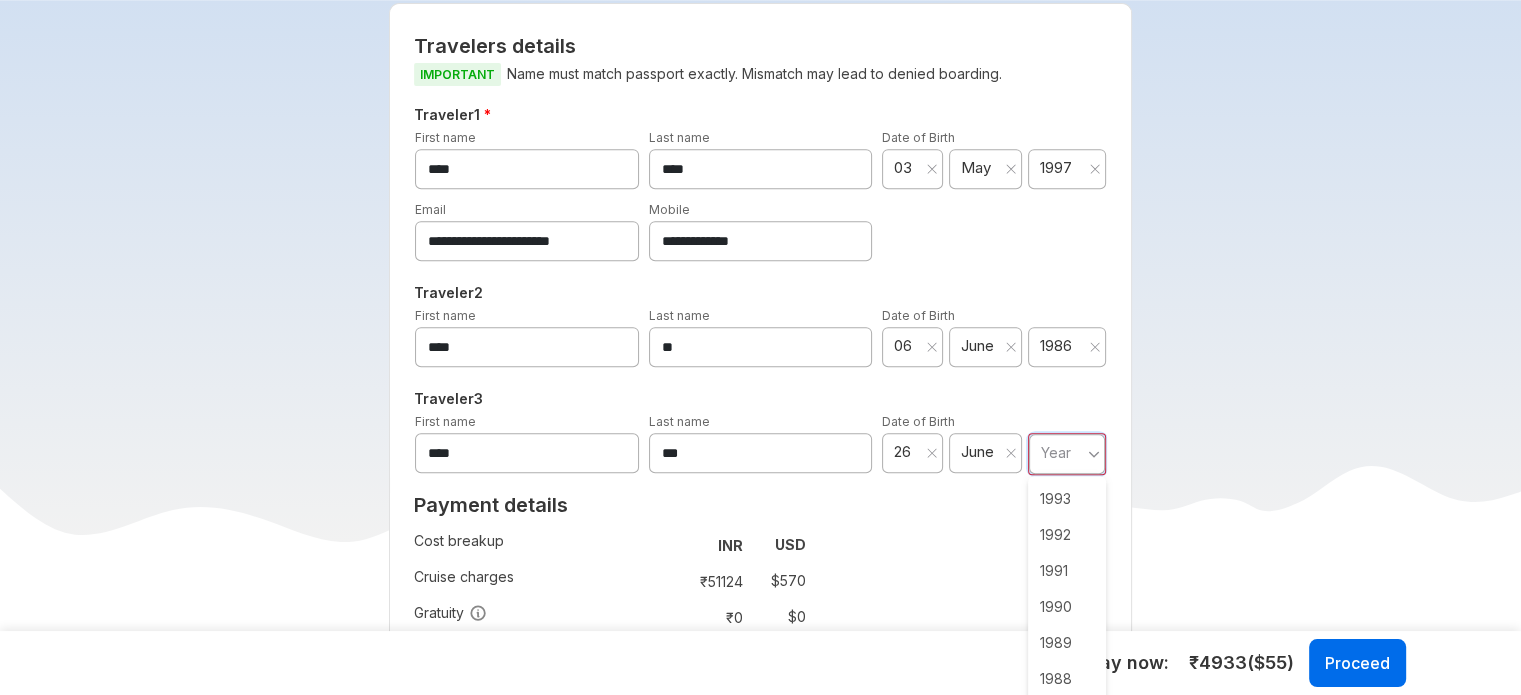 scroll, scrollTop: 1400, scrollLeft: 0, axis: vertical 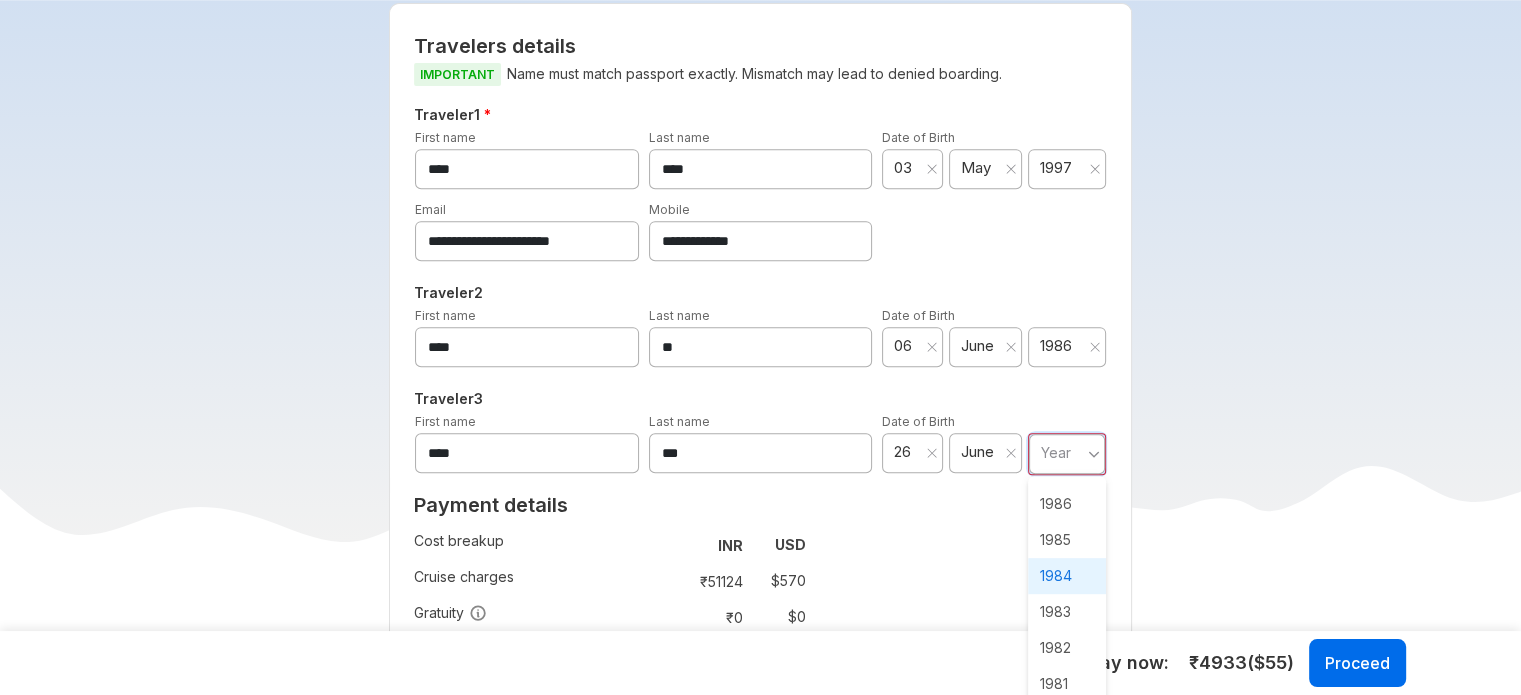 click on "1984" at bounding box center [1067, 576] 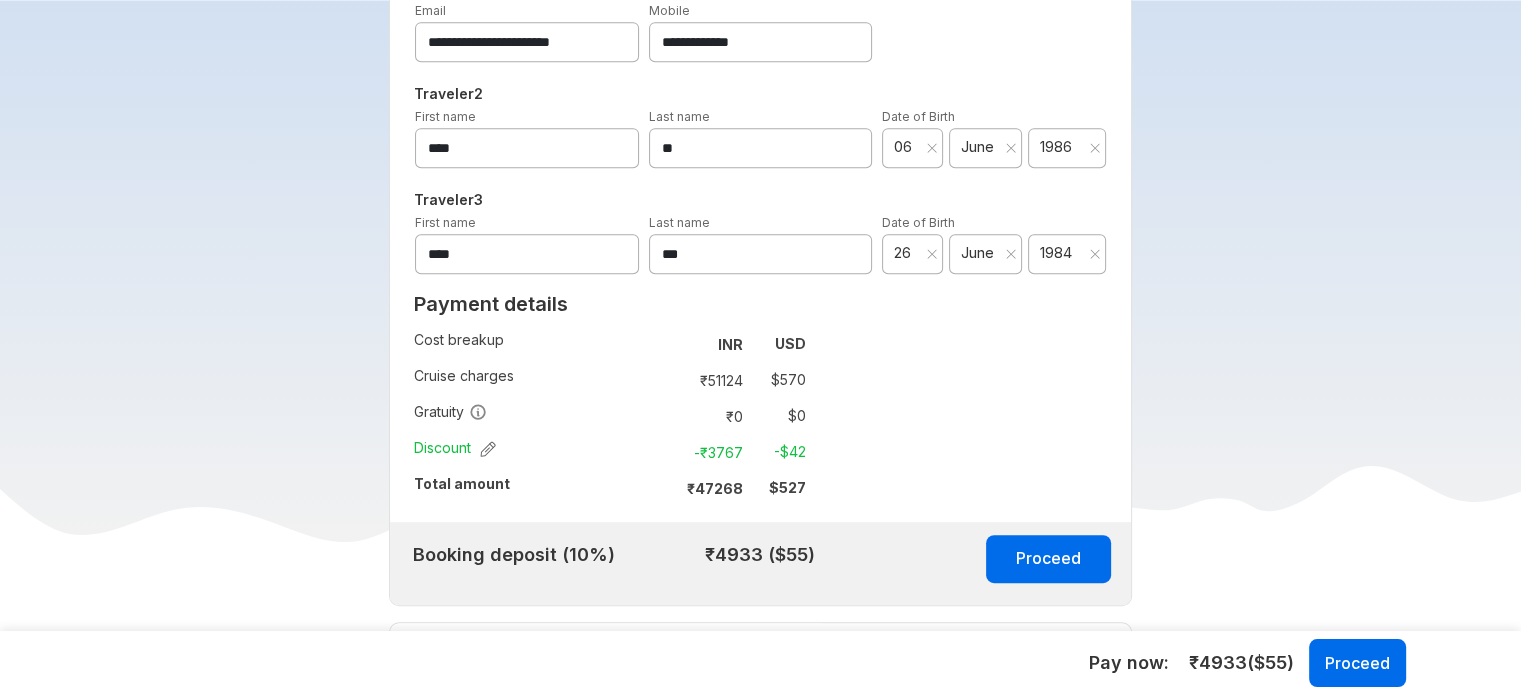 scroll, scrollTop: 1038, scrollLeft: 0, axis: vertical 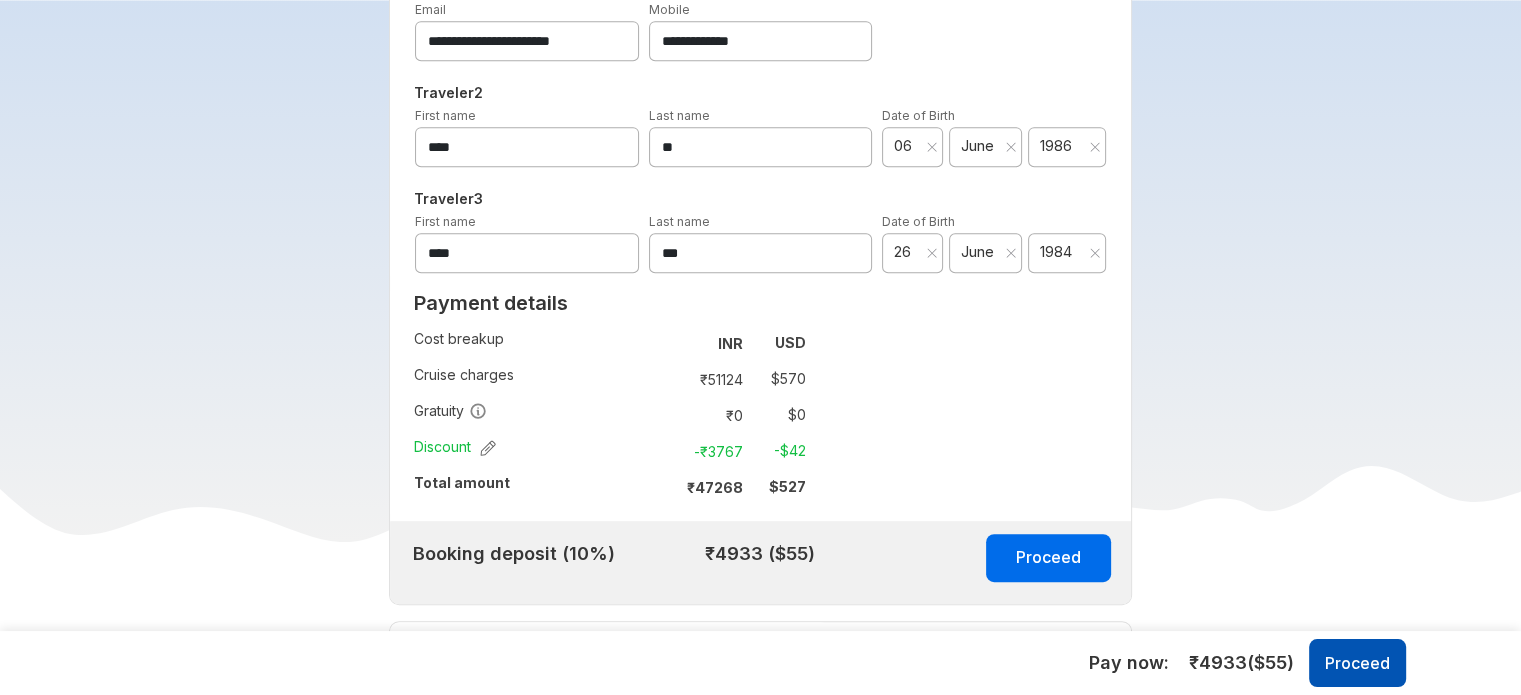 click on "Proceed" at bounding box center (1357, 663) 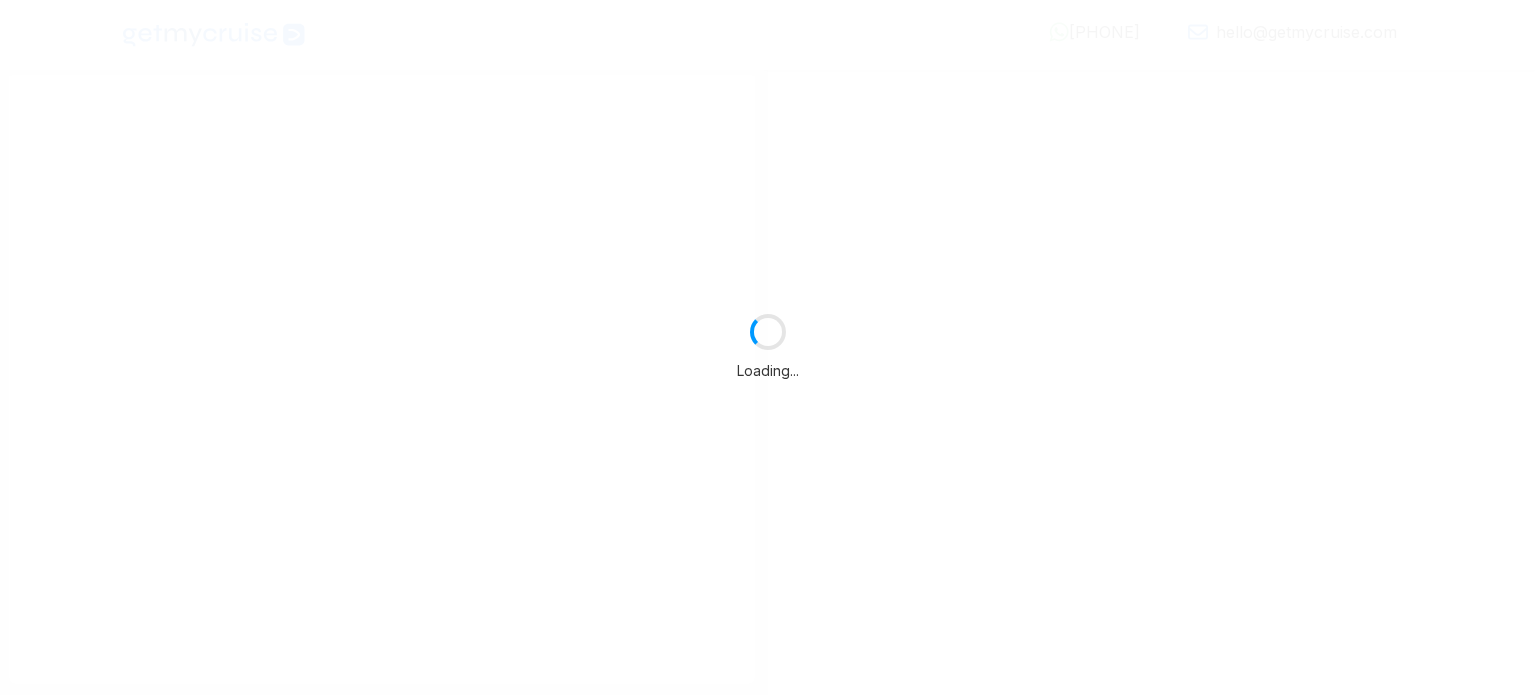 scroll, scrollTop: 0, scrollLeft: 0, axis: both 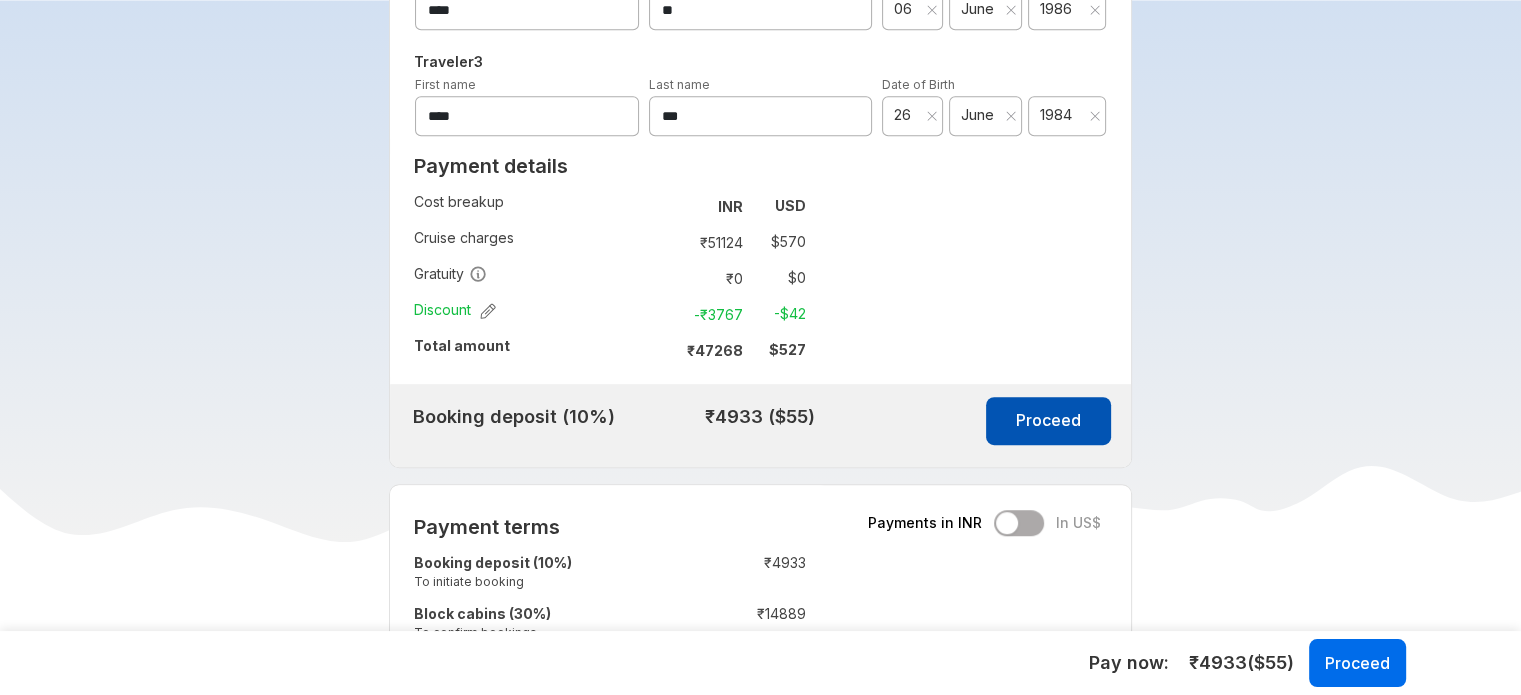 click on "Proceed" at bounding box center [1048, 421] 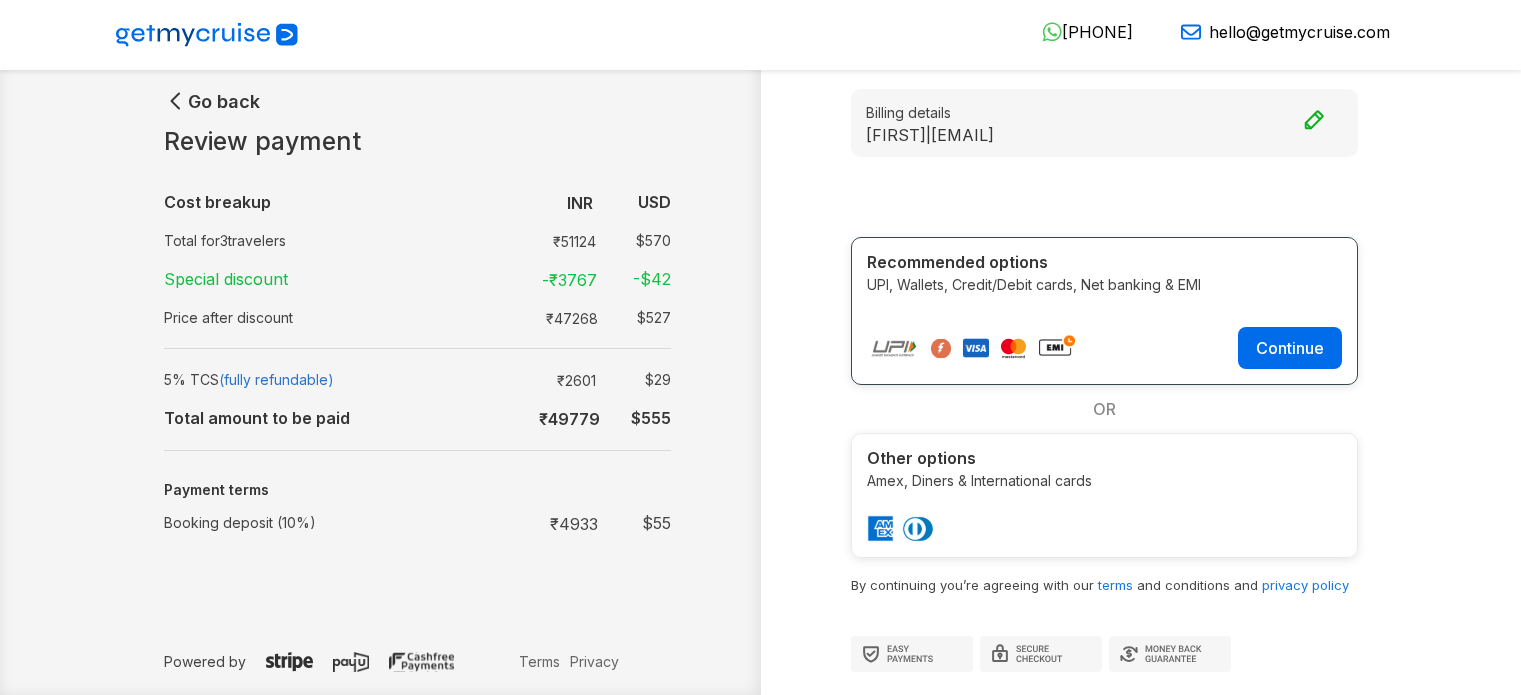 scroll, scrollTop: 0, scrollLeft: 0, axis: both 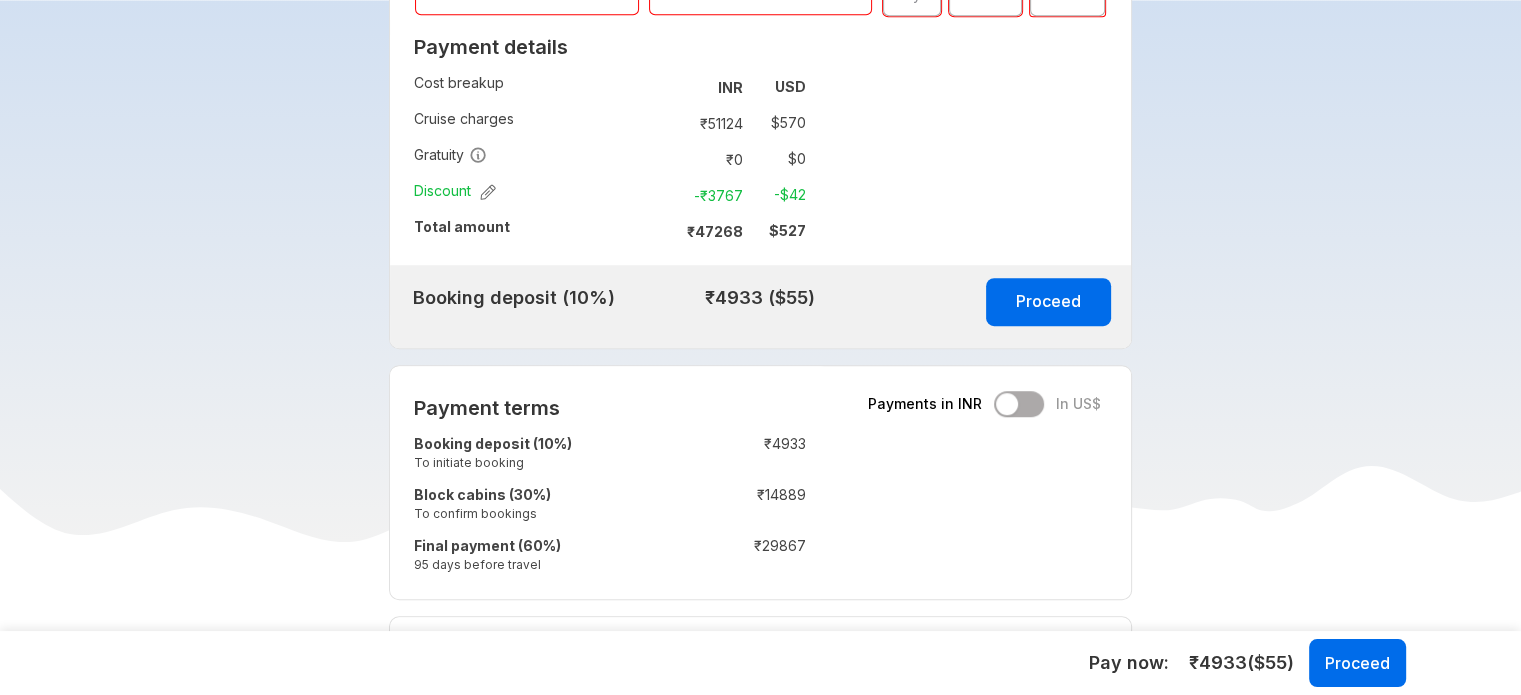 click on "Trip summary 5  images Cruise details Title : Resorts World Cruises   Travel ID : [TRAVEL_ID] Ship : Resorts World Cruises   Genting Dream RWC Number of passengers : 3 Adults Departs : [DATE]   Number of nights : 2   nights Departure Port : SIN Cabin details Cabin type : Interior Stateroom (ISS)   Visa charges Visa charges will be added to the net payable amount Visa processing & documentation/ person : $1,129.00 Include visa for all : Go back and edit Travelers details IMPORTANT Name must match passport exactly. Mismatch may lead to denied boarding. Traveler  1   * First name [NAME] Last name [NAME] Date of Birth Day Month Year Age ** Email [EMAIL] Mobile [PHONE] Date of Birth Country [COUNTRY] State [STATE] [COUNTRY] [STATE] [COUNTRY] [STATE] [COUNTRY] [STATE] [COUNTRY] [STATE] [COUNTRY] [STATE] [COUNTRY] [STATE] [COUNTRY] [STATE] [COUNTRY] [STATE] Traveler  2   First name [NAME]" at bounding box center [760, 4340] 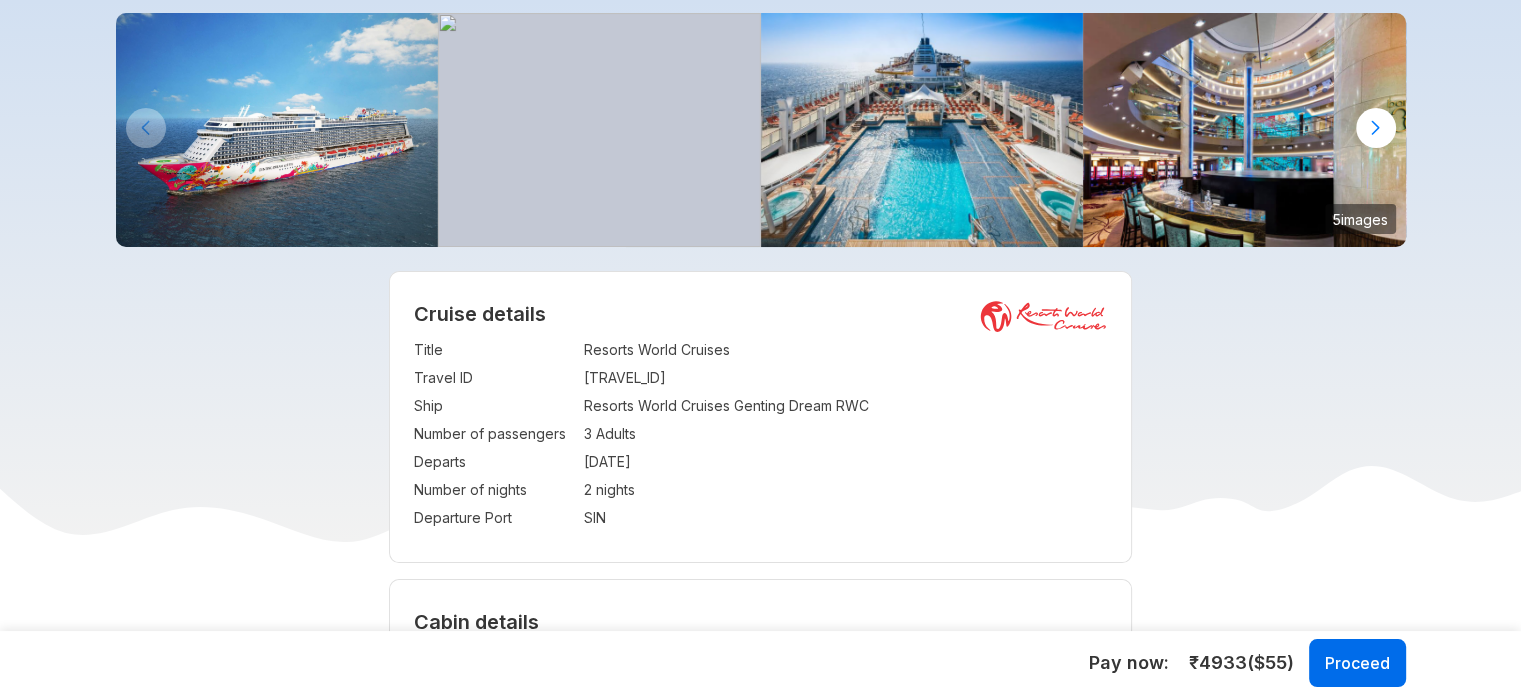 scroll, scrollTop: 0, scrollLeft: 0, axis: both 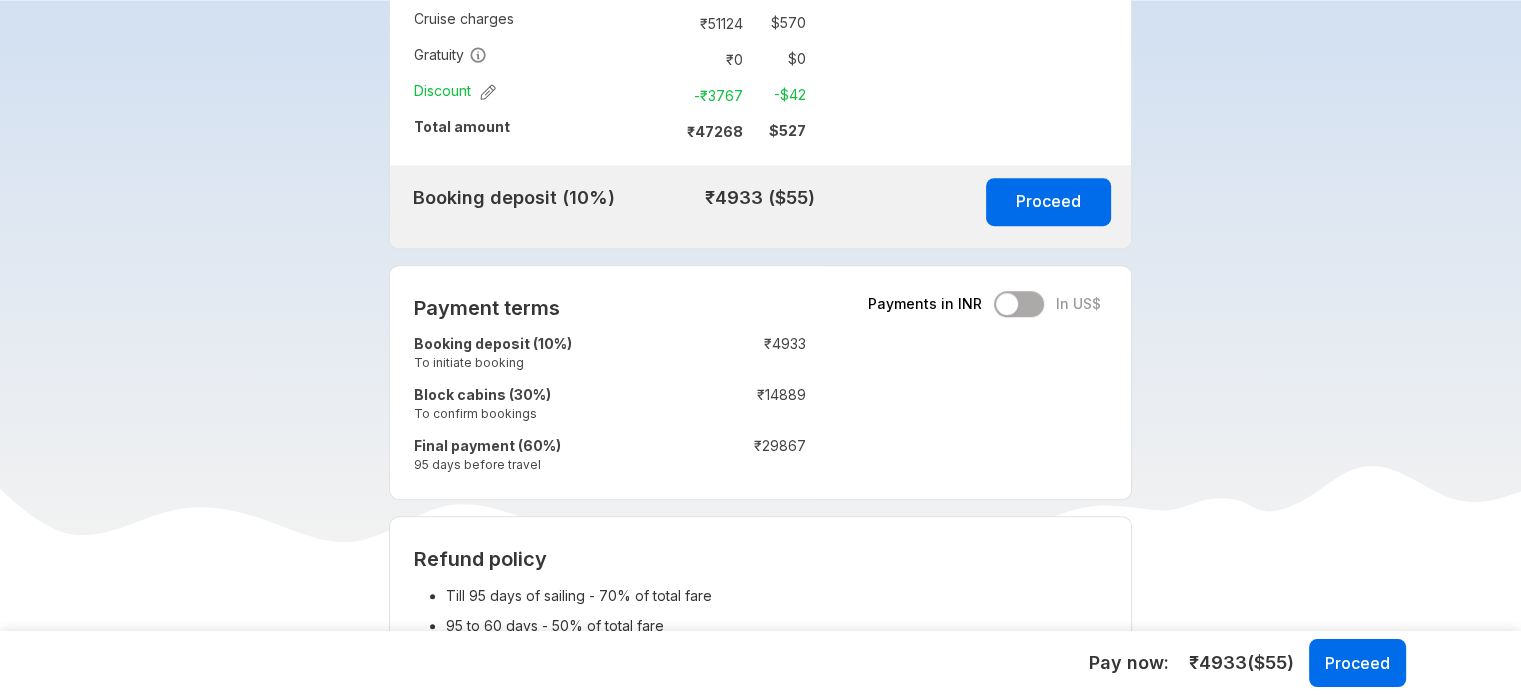 click on "Payments in INR In US$" at bounding box center (984, 304) 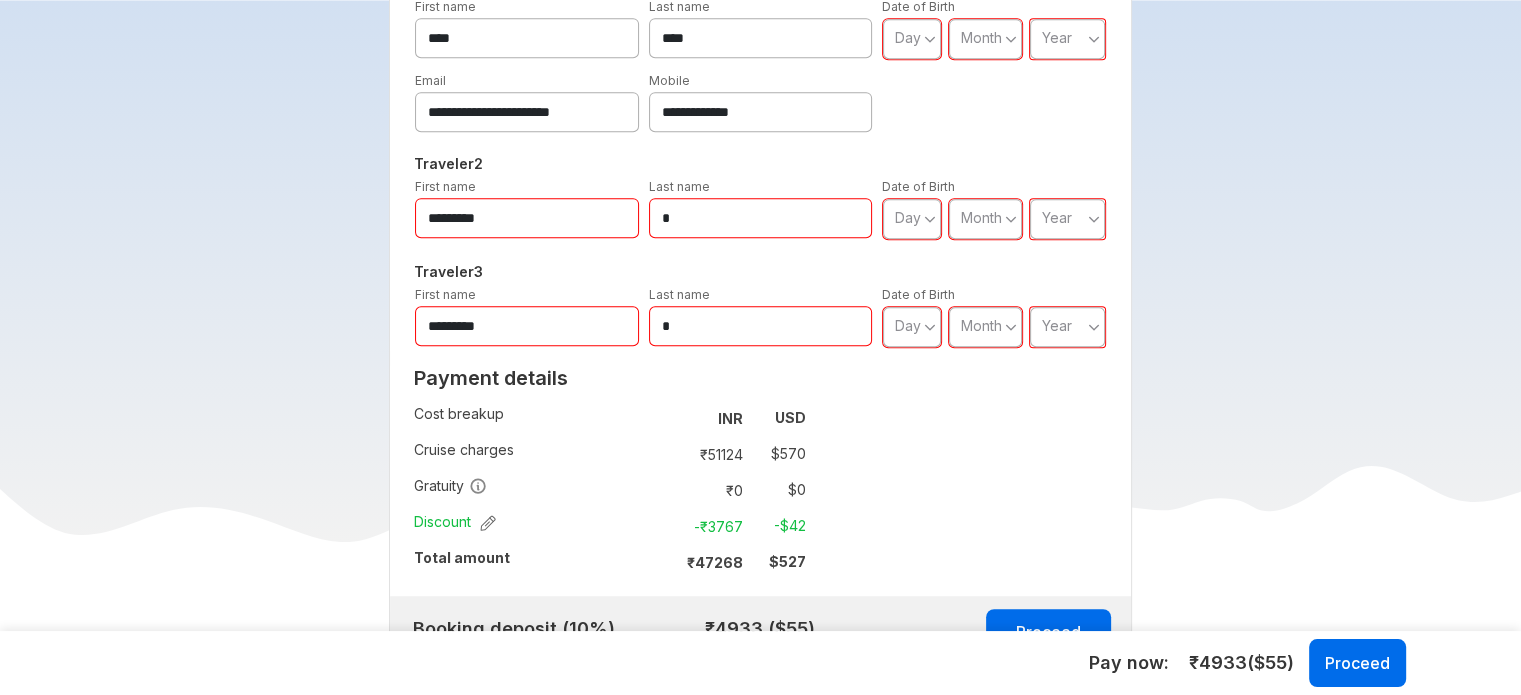 scroll, scrollTop: 1000, scrollLeft: 0, axis: vertical 